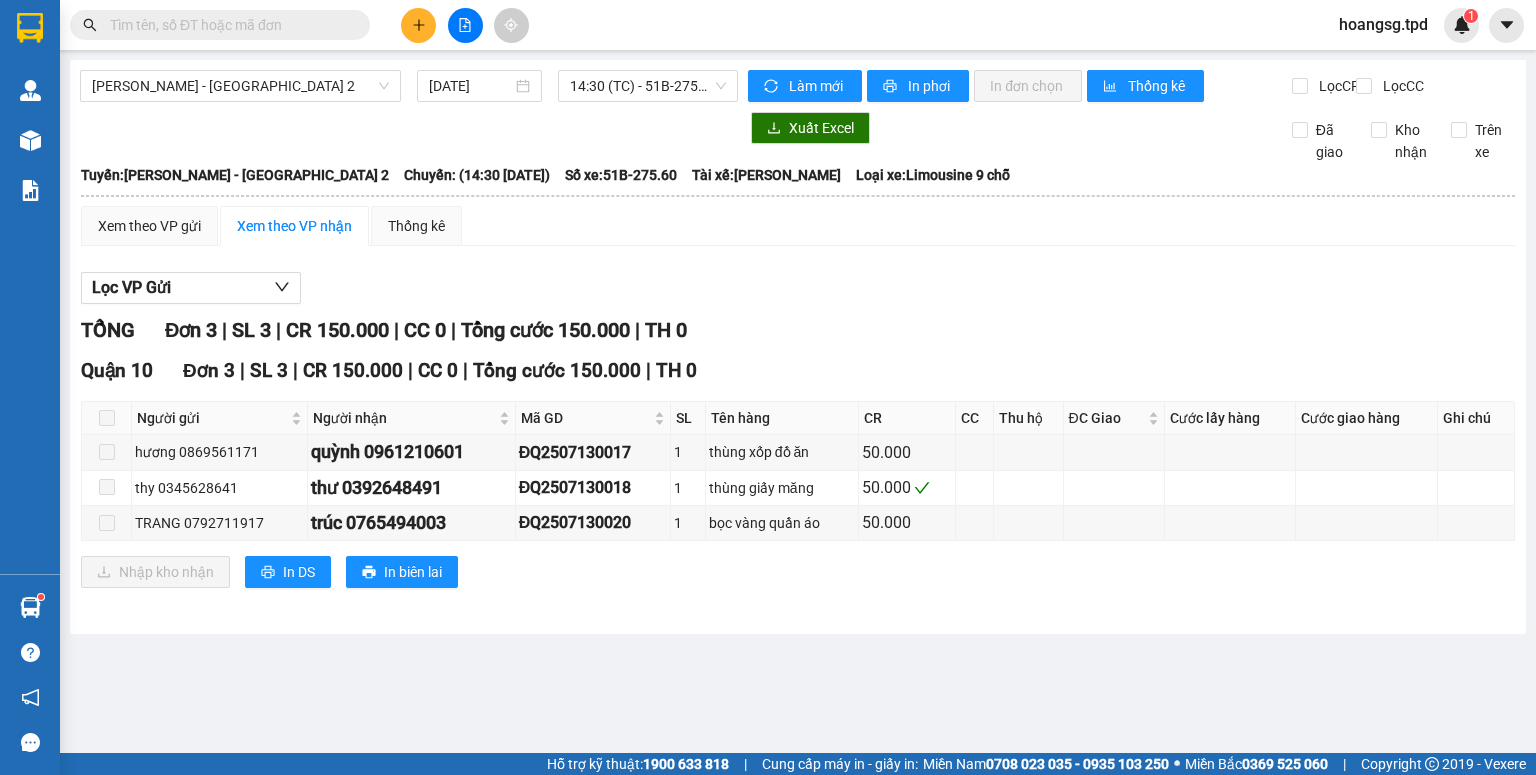 scroll, scrollTop: 0, scrollLeft: 0, axis: both 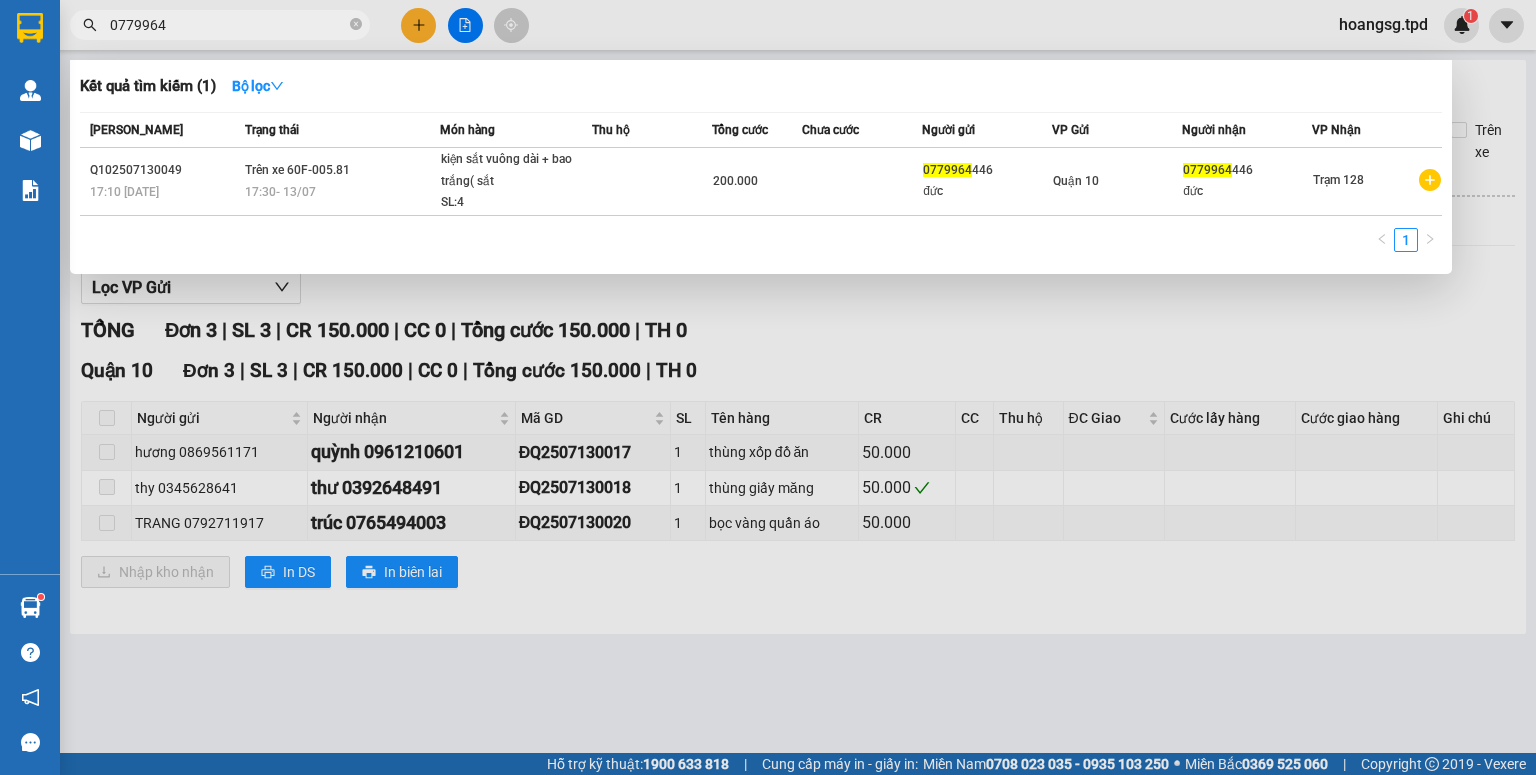 click on "Kết quả tìm kiếm ( 1 )  Bộ lọc  Mã ĐH Trạng thái Món hàng Thu hộ Tổng cước Chưa cước Người gửi VP Gửi Người nhận VP Nhận Q102507130049 17:10 [DATE] Trên xe   60F-005.81 17:30  [DATE] kiện sắt vuông dài + bao trắng( sắt SL:  4 200.000 0779964 446 [GEOGRAPHIC_DATA] 10 0779964 446 đức  Trạm 128 1" at bounding box center (761, 167) 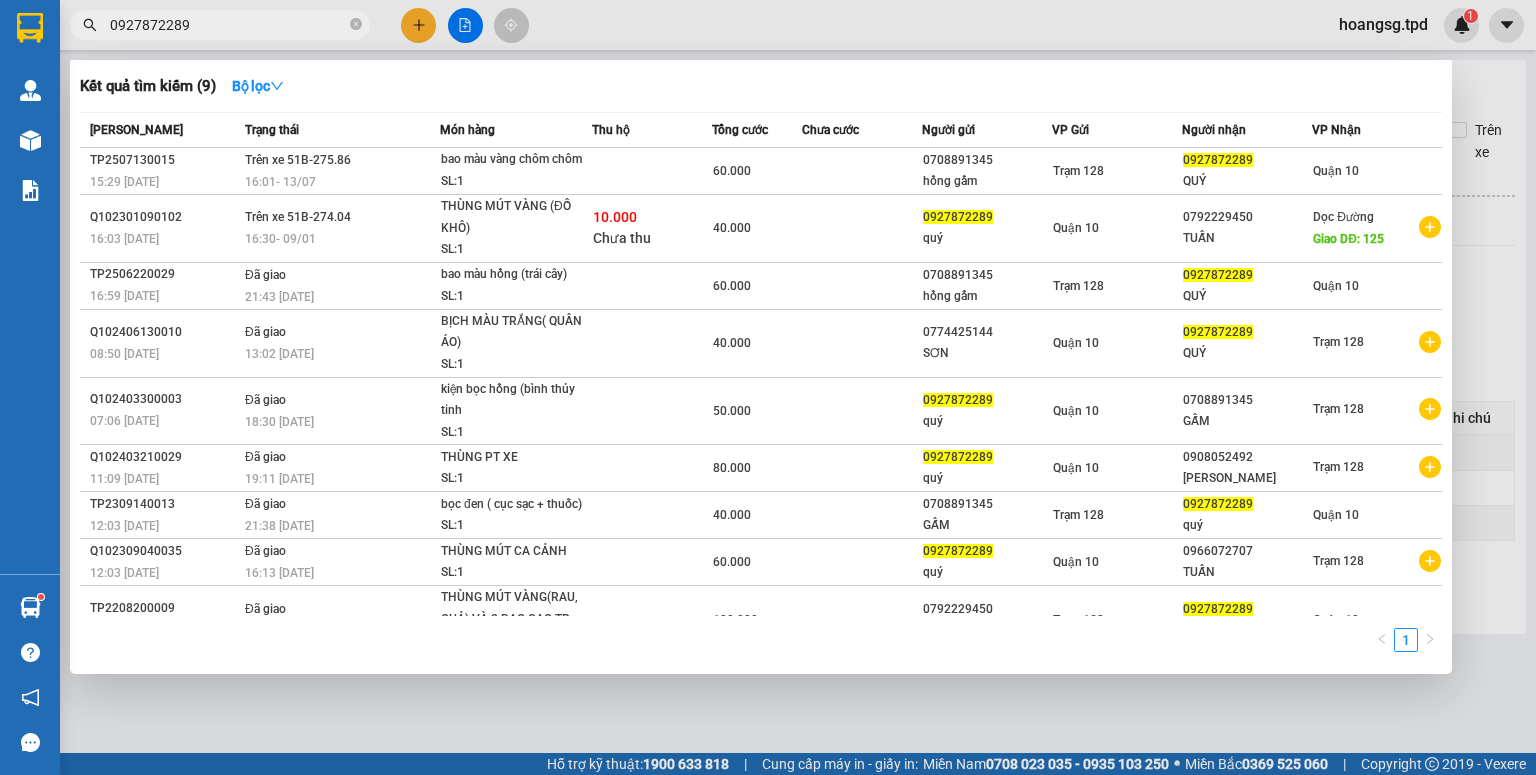 type on "0927872289" 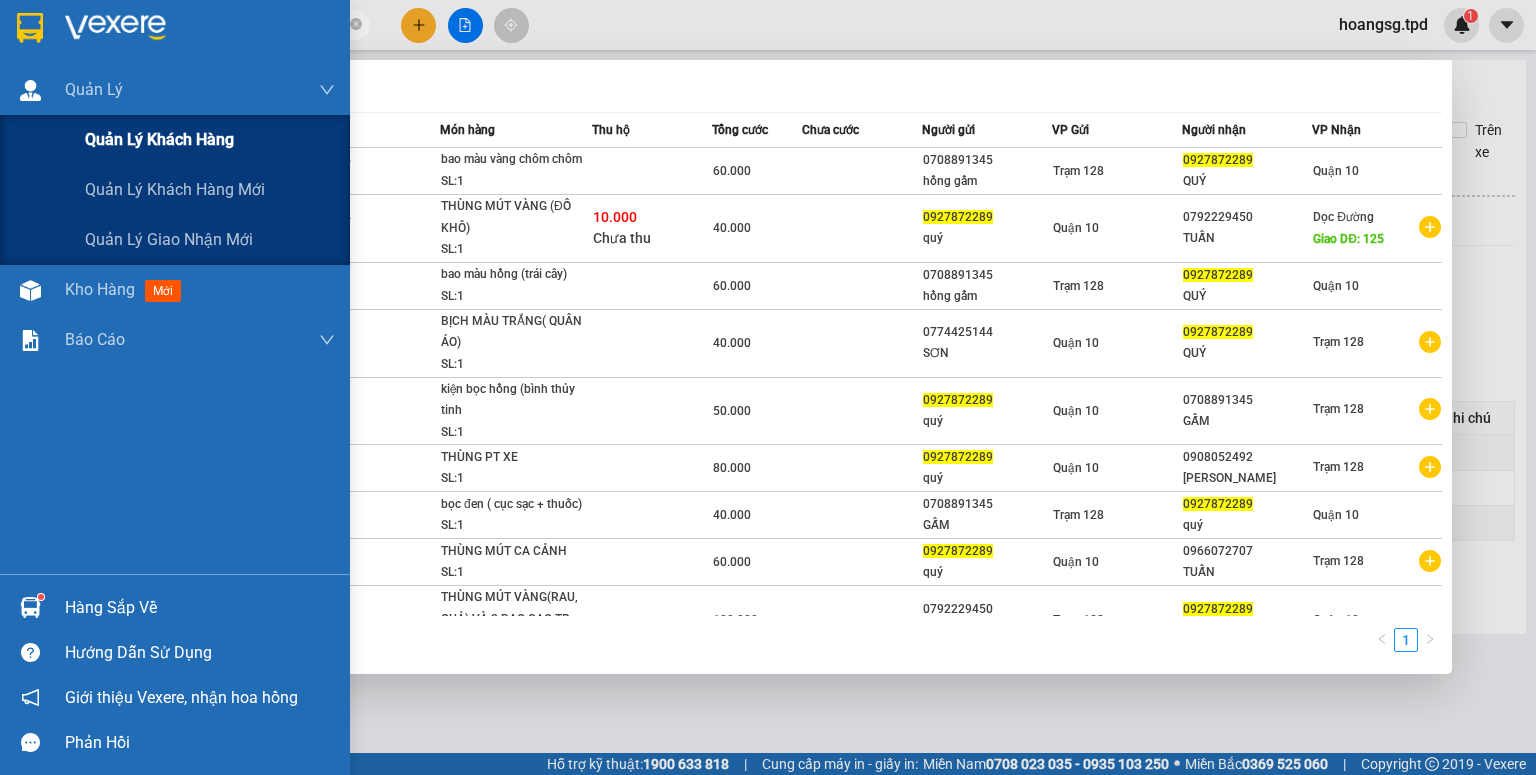 click on "Quản lý khách hàng" at bounding box center (210, 140) 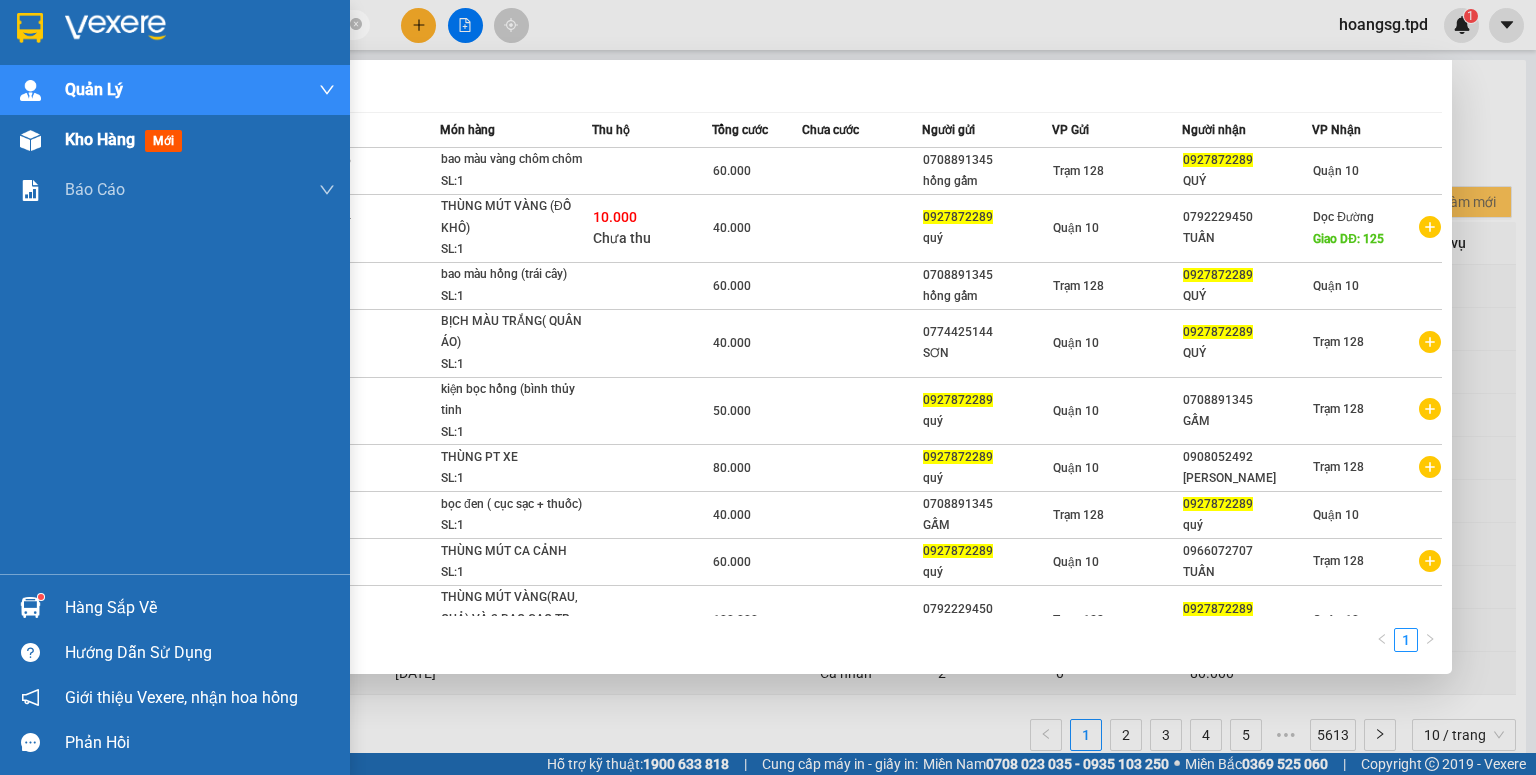 click on "[PERSON_NAME]" at bounding box center (136, 130) 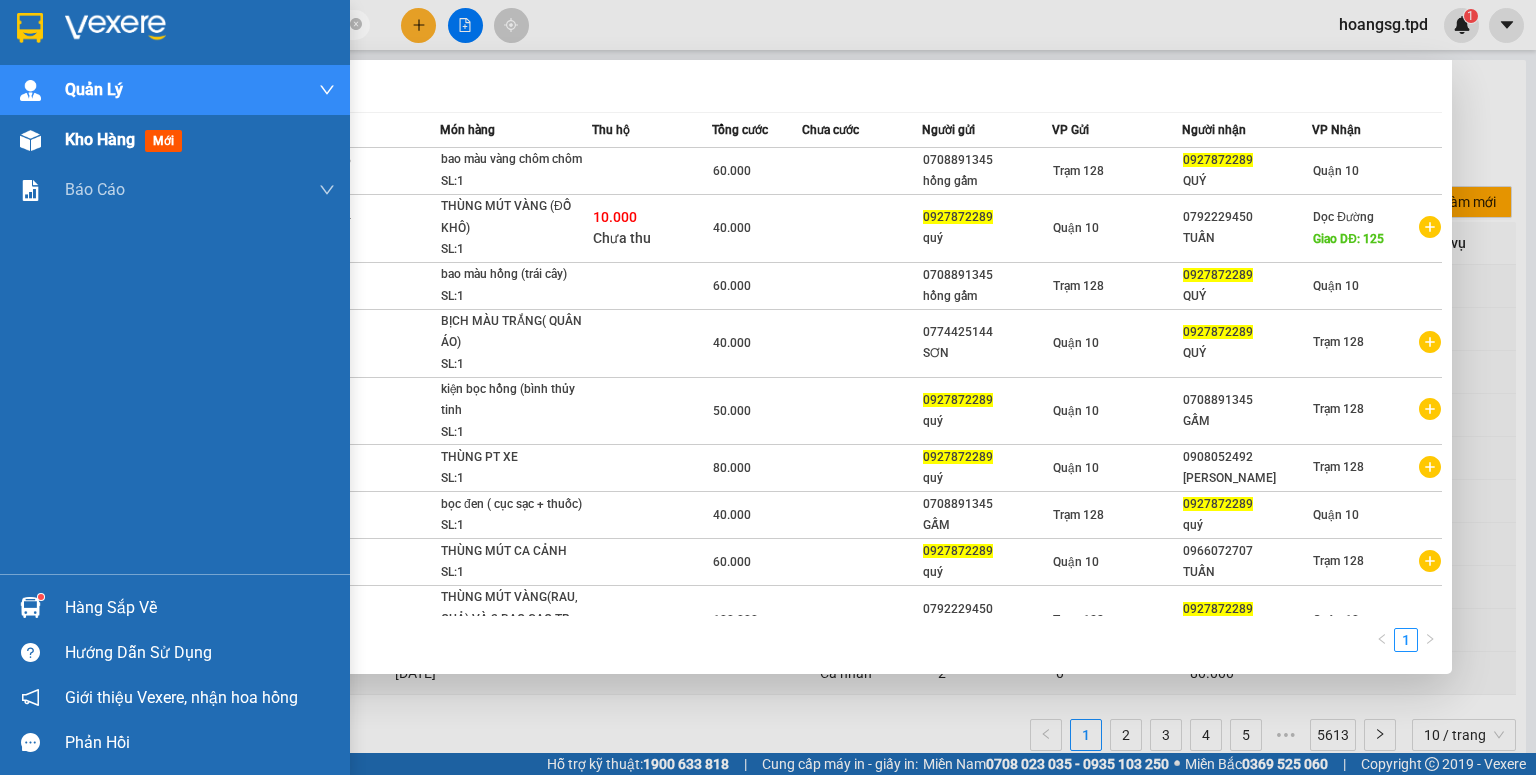 click on "Kho hàng" at bounding box center [100, 139] 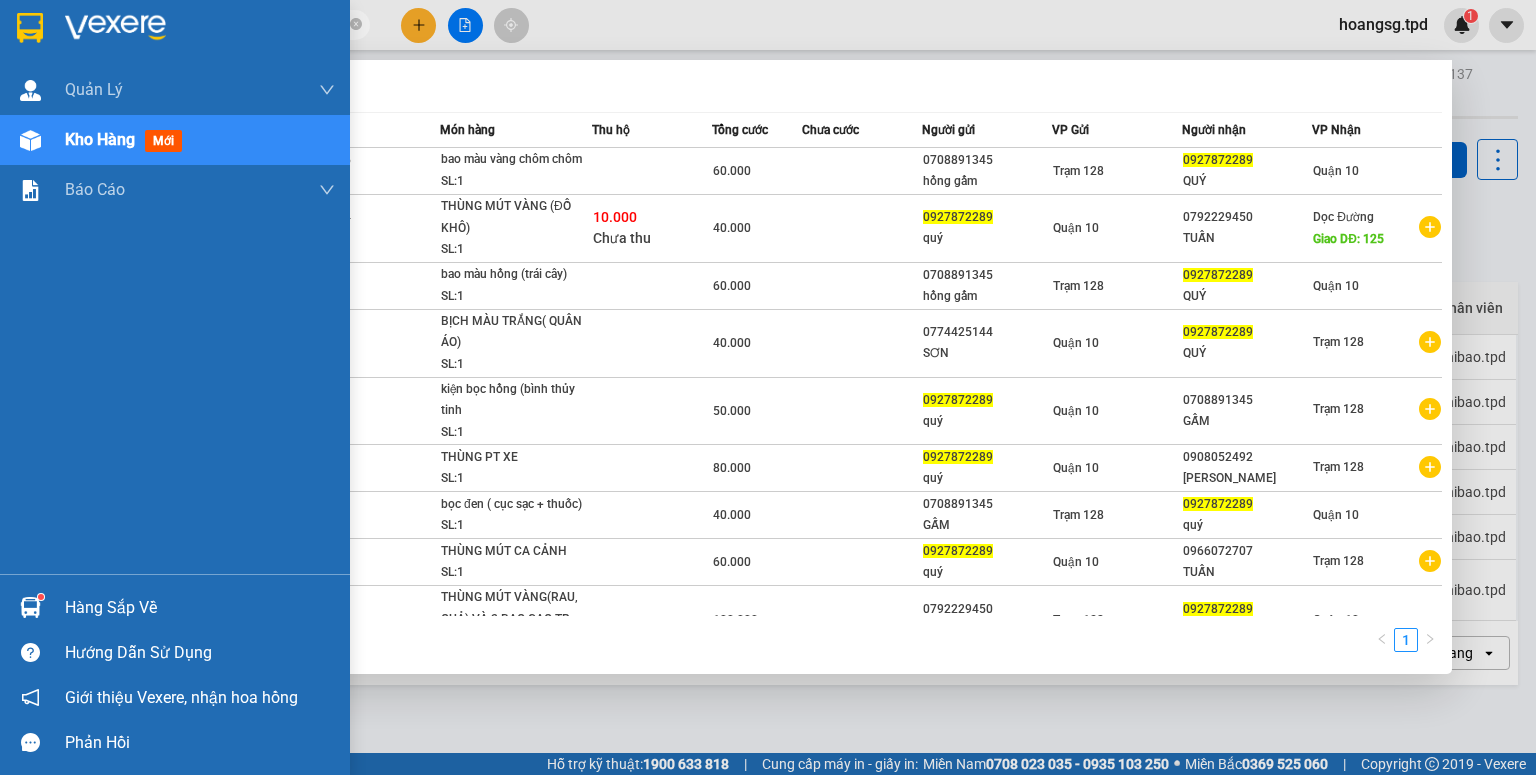 click on "Kho hàng mới" at bounding box center (175, 140) 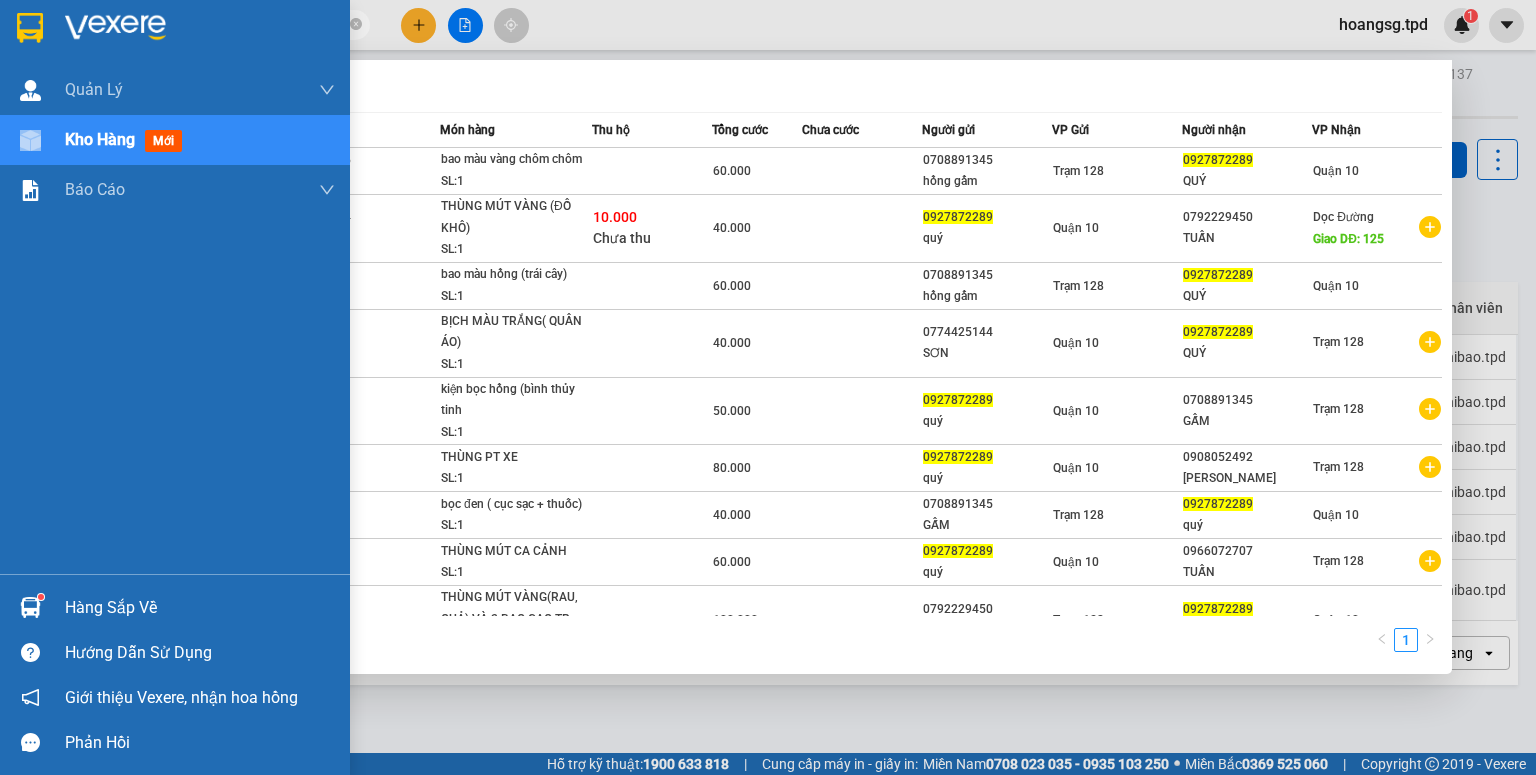 click on "Kho hàng mới" at bounding box center (175, 140) 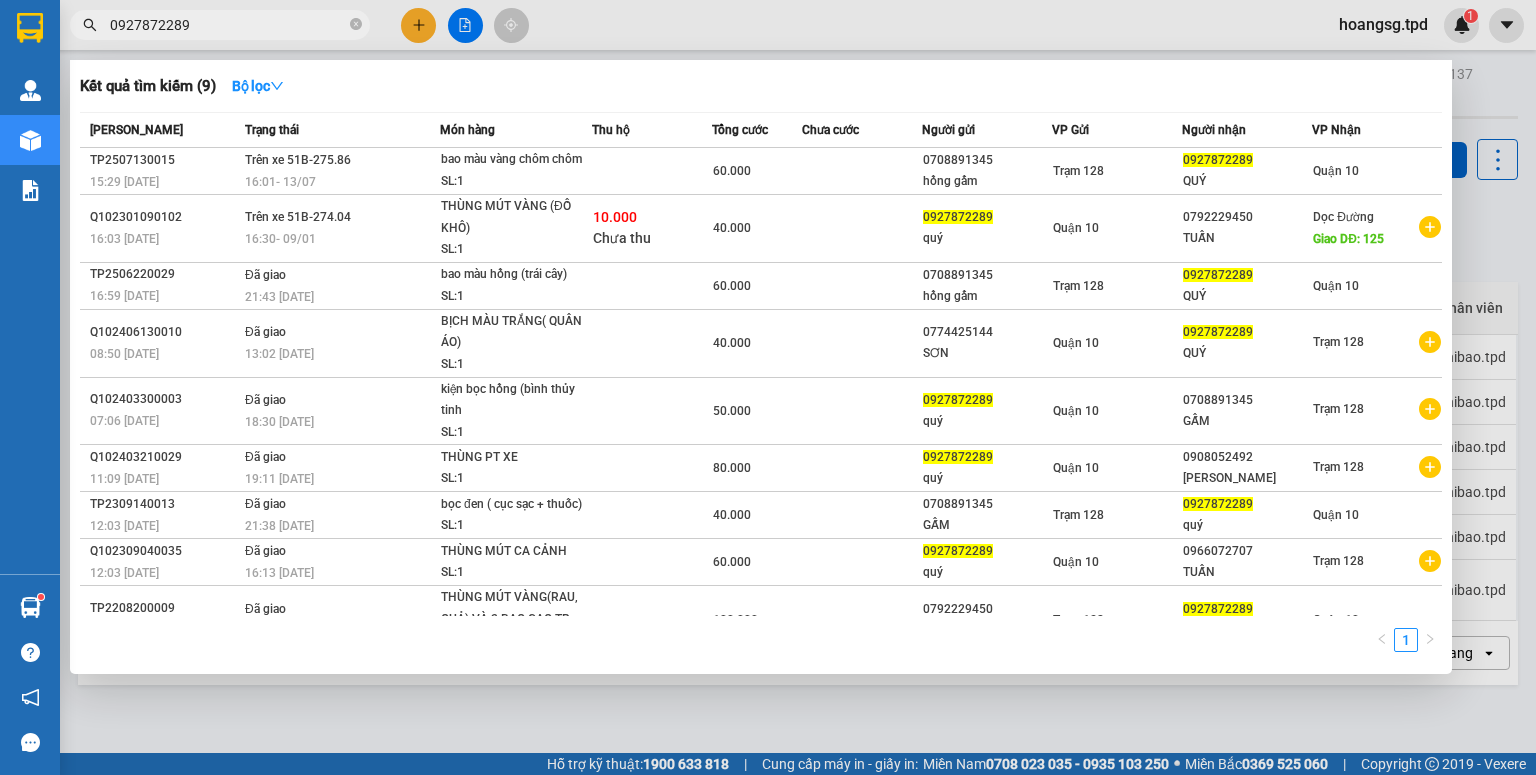 click at bounding box center [768, 387] 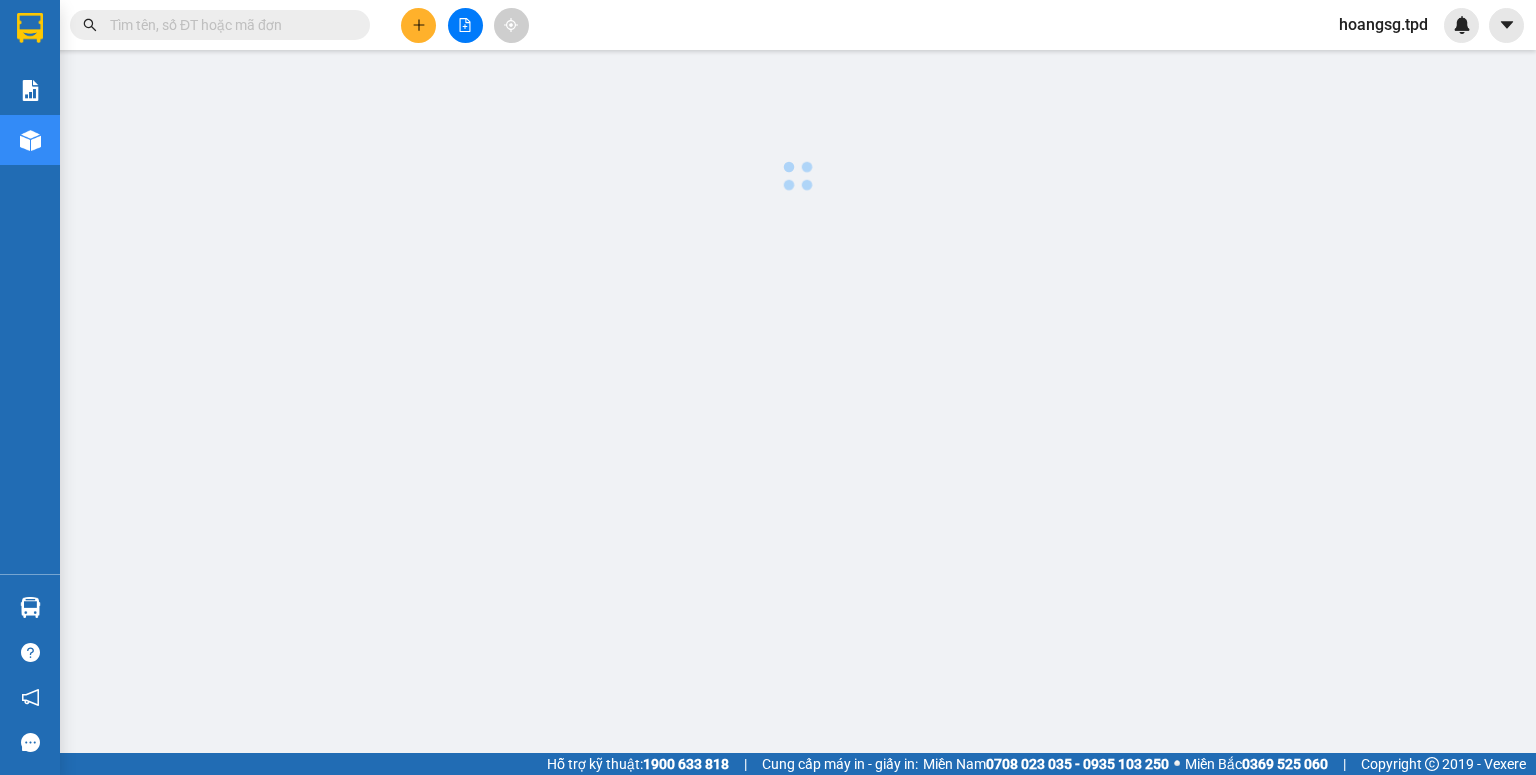 scroll, scrollTop: 0, scrollLeft: 0, axis: both 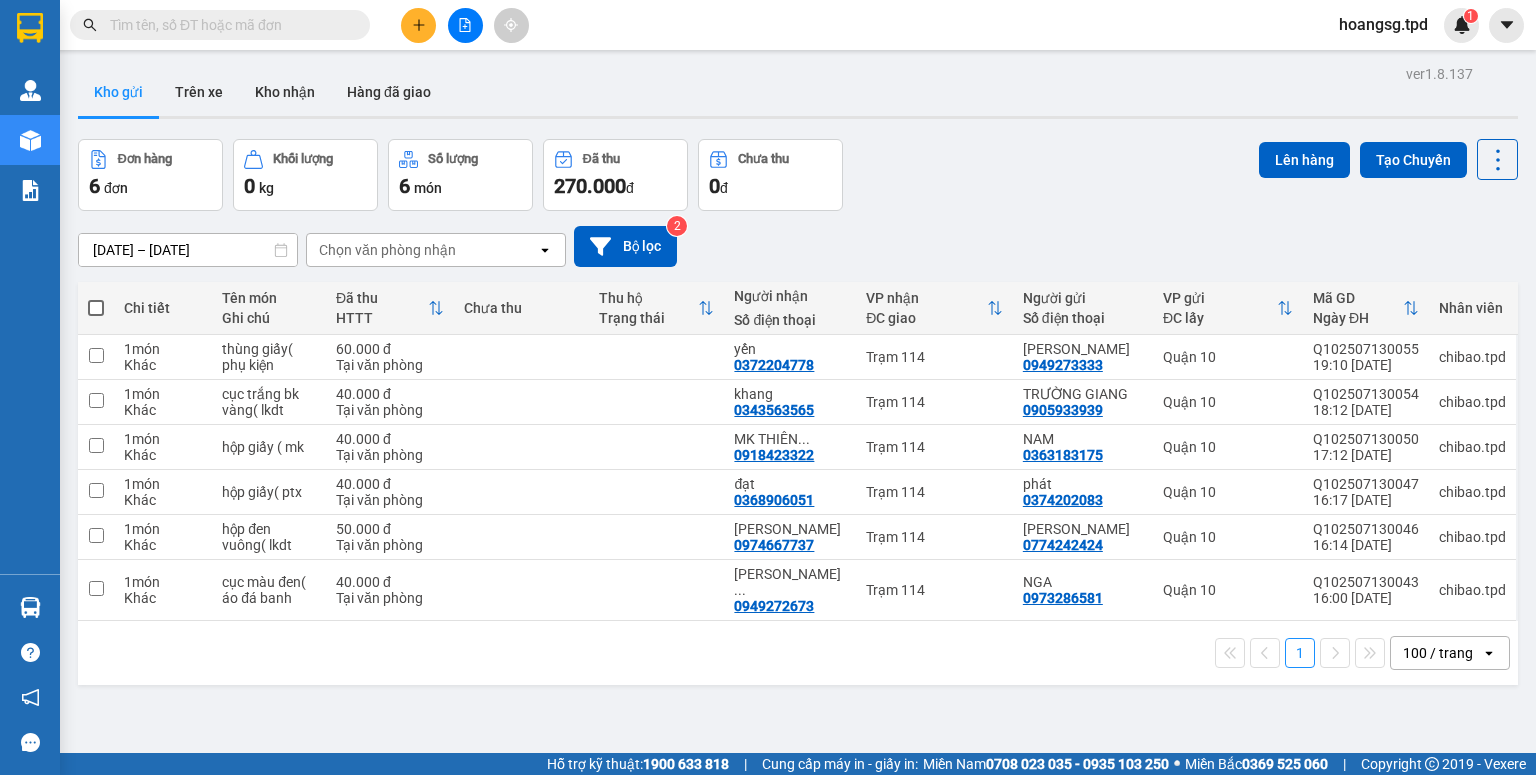 click at bounding box center [220, 25] 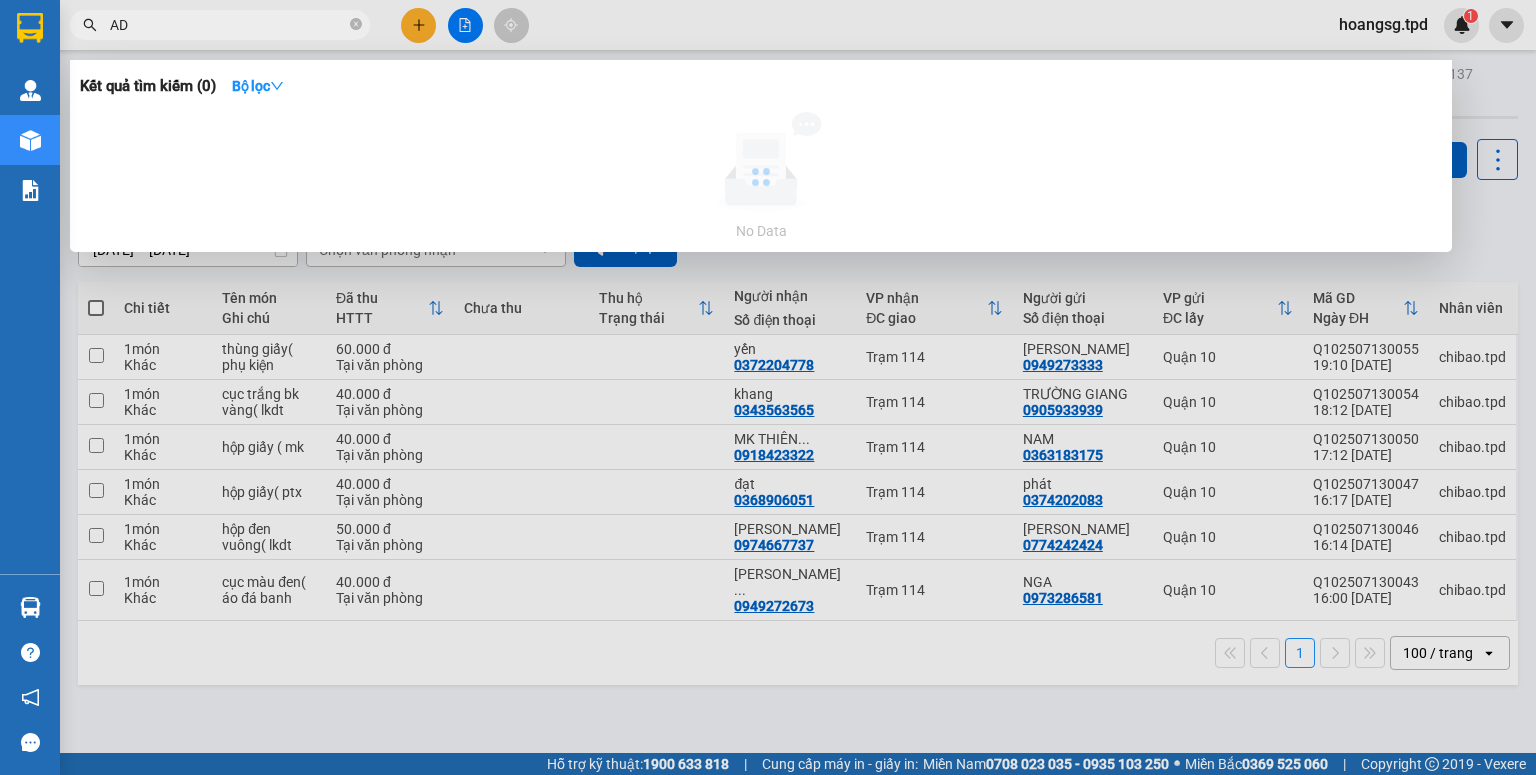 type on "A" 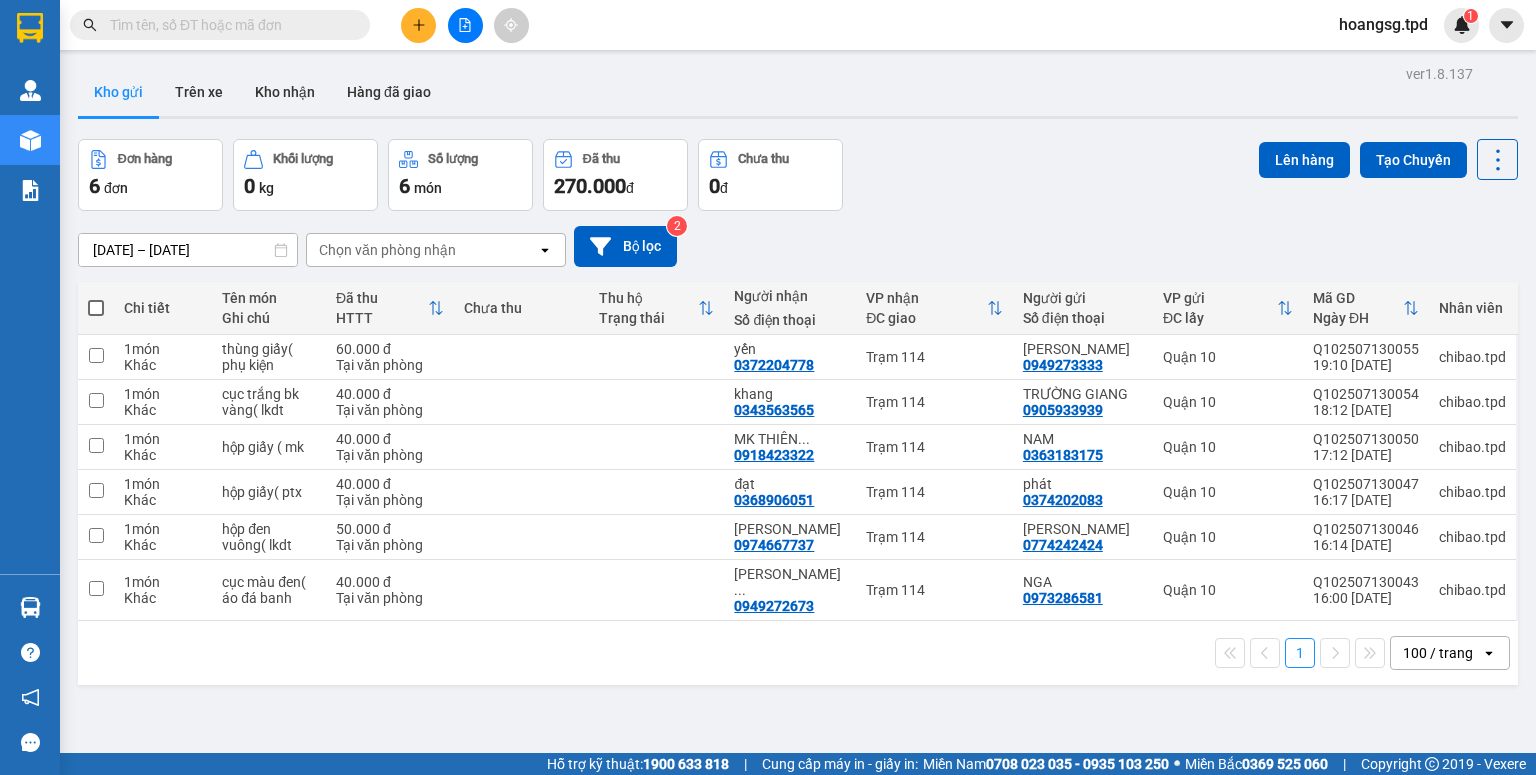 click on "Kết quả tìm kiếm ( 1059 )  Bộ lọc  Mã ĐH Trạng thái Món hàng Thu hộ Tổng cước Chưa cước Người gửi VP Gửi Người nhận VP Nhận Q102502060027 12:06 - 06/02 VP Nhận   51B-273.52 17:38 - 06/02 hộp( quân áo) SL:  1 40.000 0335226922 quân  Quận 10 0356655294 nguyễn thị hồng Trạm 114 Q102501110041 12:41 - 11/01 VP Nhận   51B-297.77 20:05 - 11/01 THÙNG GIÂY ( KHĂN ) SL:  1 70.000 0978802384 NHỚ Quận 10 0985844335 TRÂN Trạm 128 Q102411050028 11:56 - 05/11 VP Nhận   51B-274.01 16:51 - 05/11 HỘP DCNK SL:  1 40.000 0919309509 TUẤN KHANG Quận 10 0908220399 BS GIANG Trạm 128 TP2309300006 09:37 - 30/09 VP Nhận   60B-034.18 14:34 - 30/09 HỘP XANH ( CF ) SL:  1 40.000 0362244558 TRẦN XUÂN DƯƠNG Trạm 128 0988516281 TÀI Quận 10 Q102507080068 17:14 - 08/07 Trên xe   60F-005.87 17:30  -   08/07 2 bao gạo + phong bì 1tr tiền mặt+ bọc h... SL:  4 30.000 Chưa thu 150.000 0938845511 nguyệt Quận 10 0908126455 minh Q102507030043" at bounding box center [195, 25] 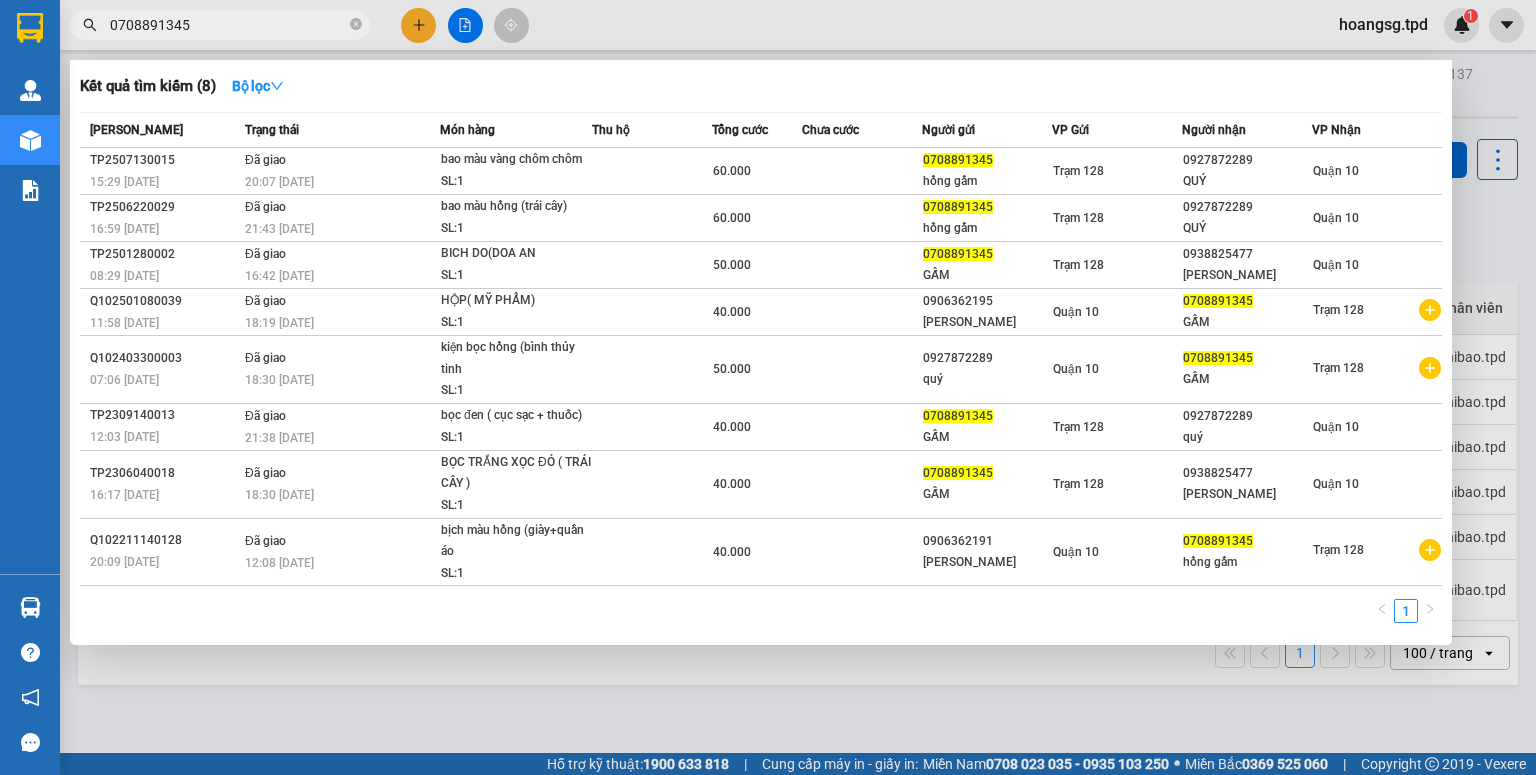 drag, startPoint x: 1034, startPoint y: 174, endPoint x: 956, endPoint y: 663, distance: 495.1818 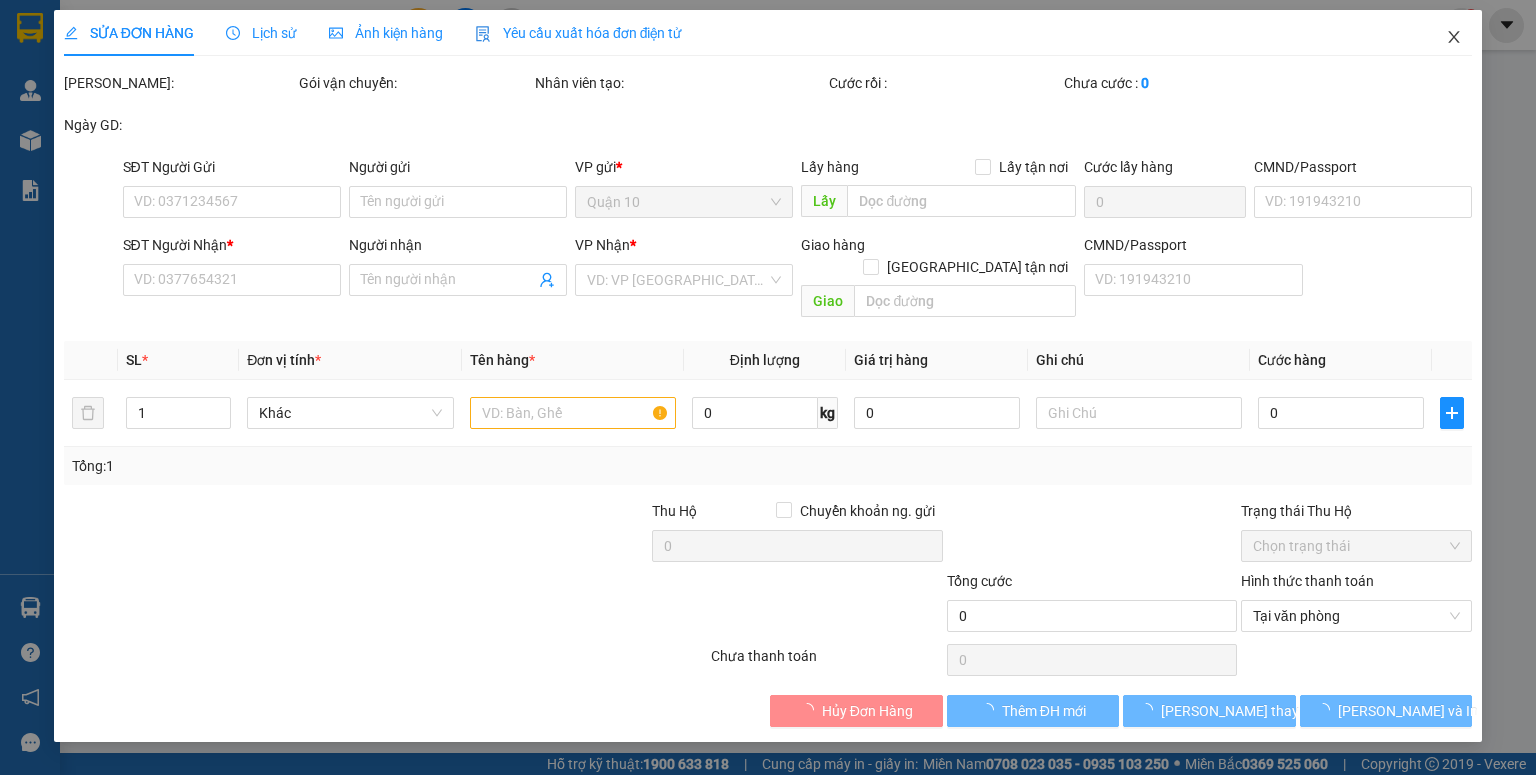 drag, startPoint x: 1460, startPoint y: 42, endPoint x: 1524, endPoint y: 664, distance: 625.28394 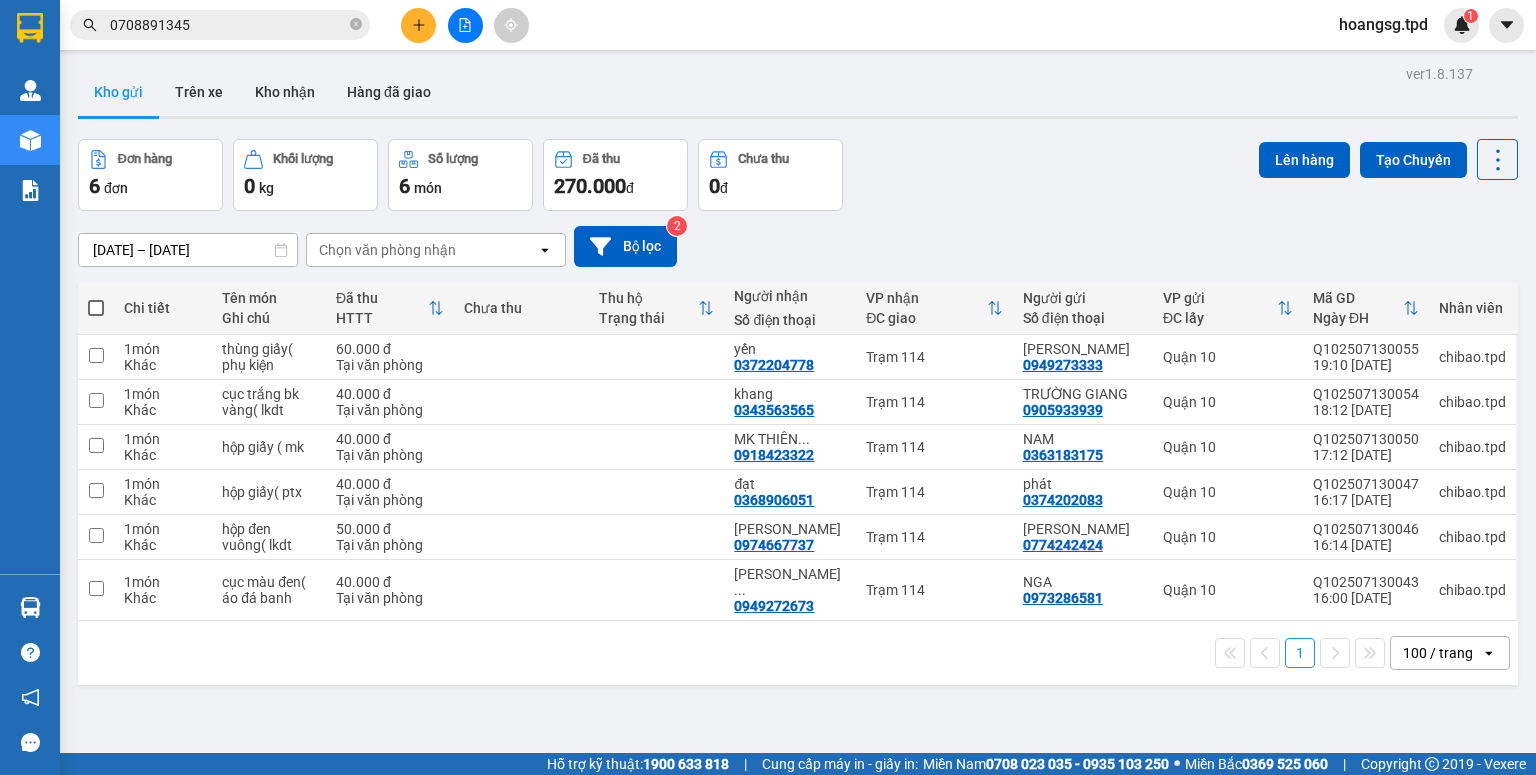 click on "0708891345" at bounding box center [228, 25] 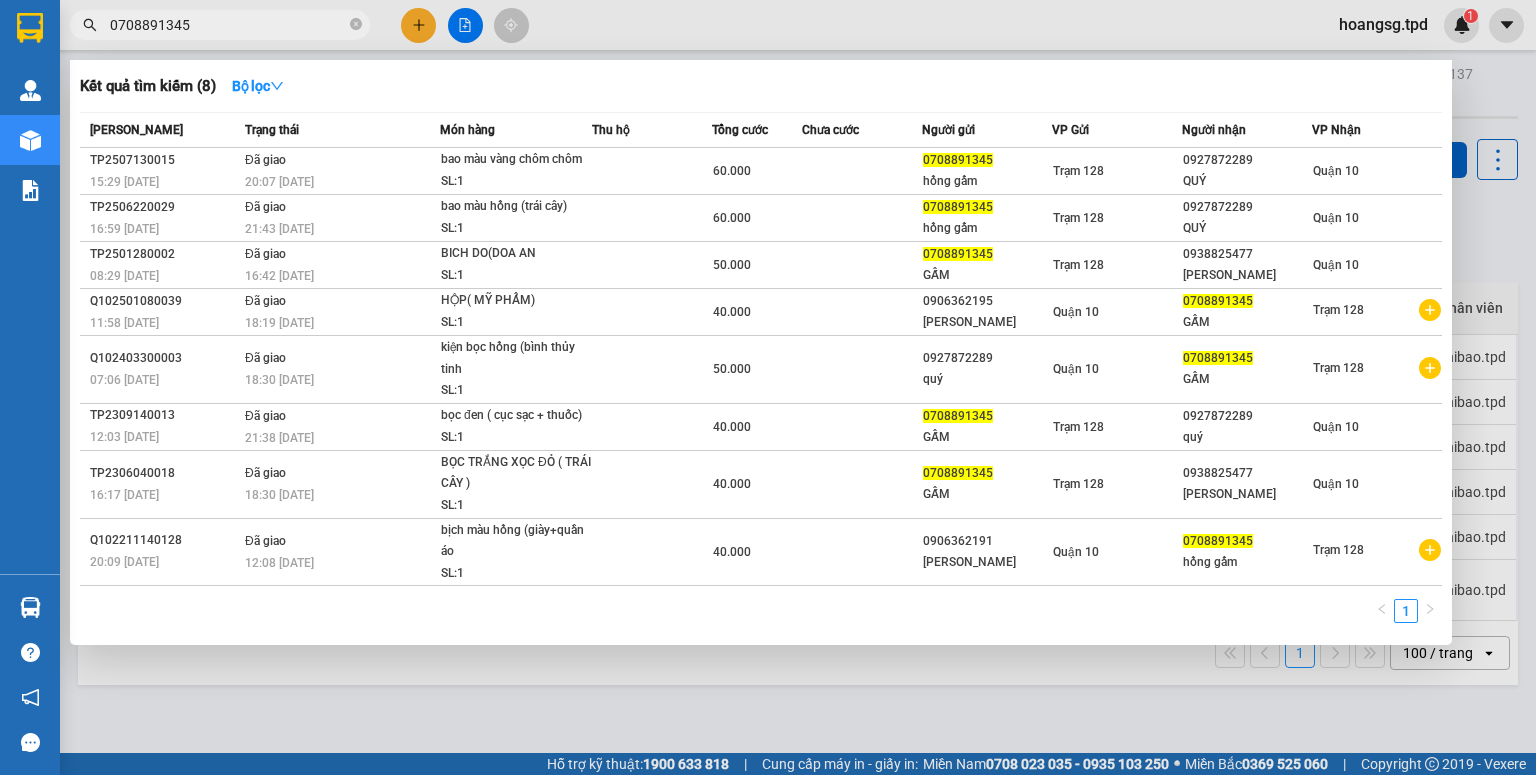 click on "0708891345" at bounding box center (228, 25) 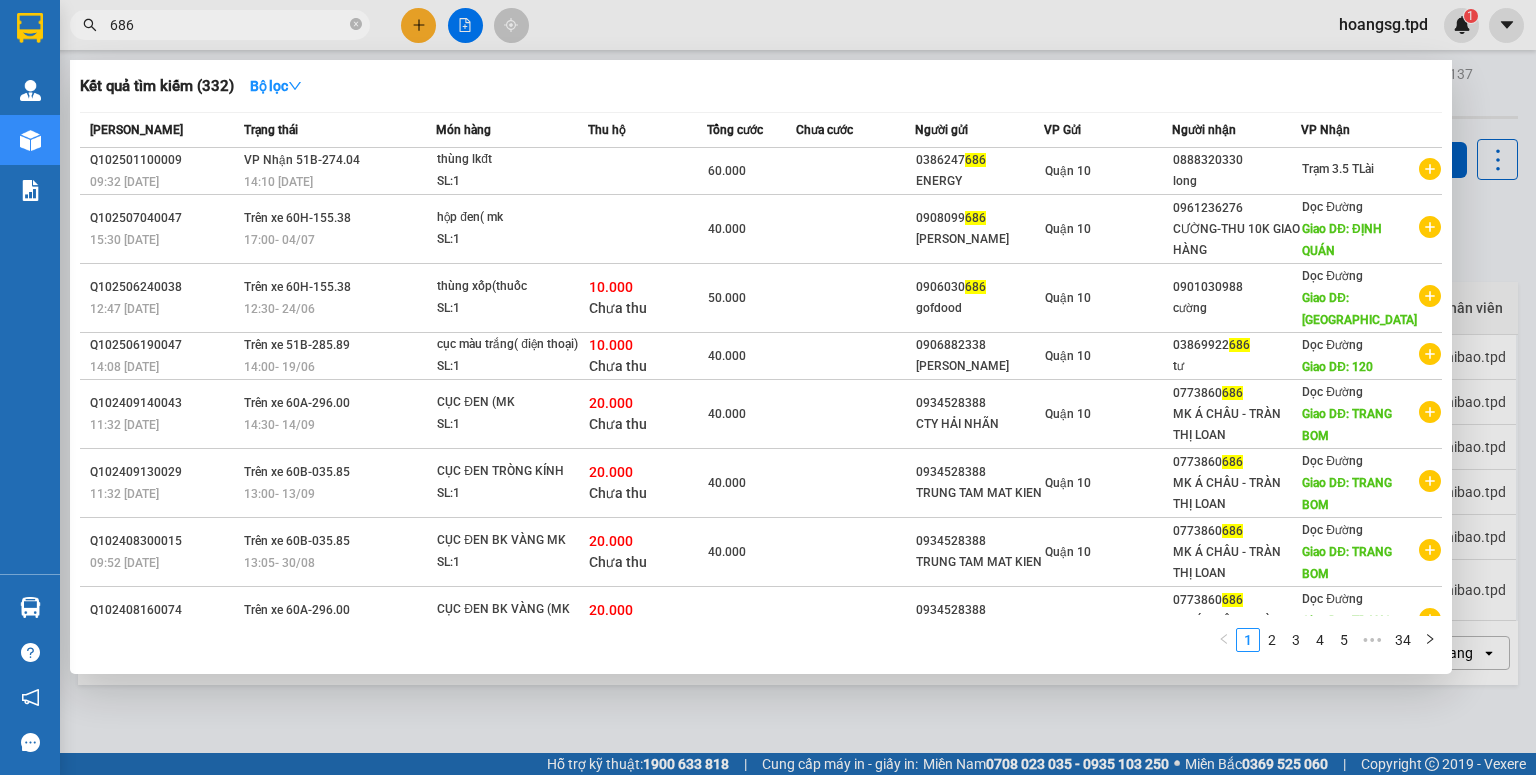 type on "686" 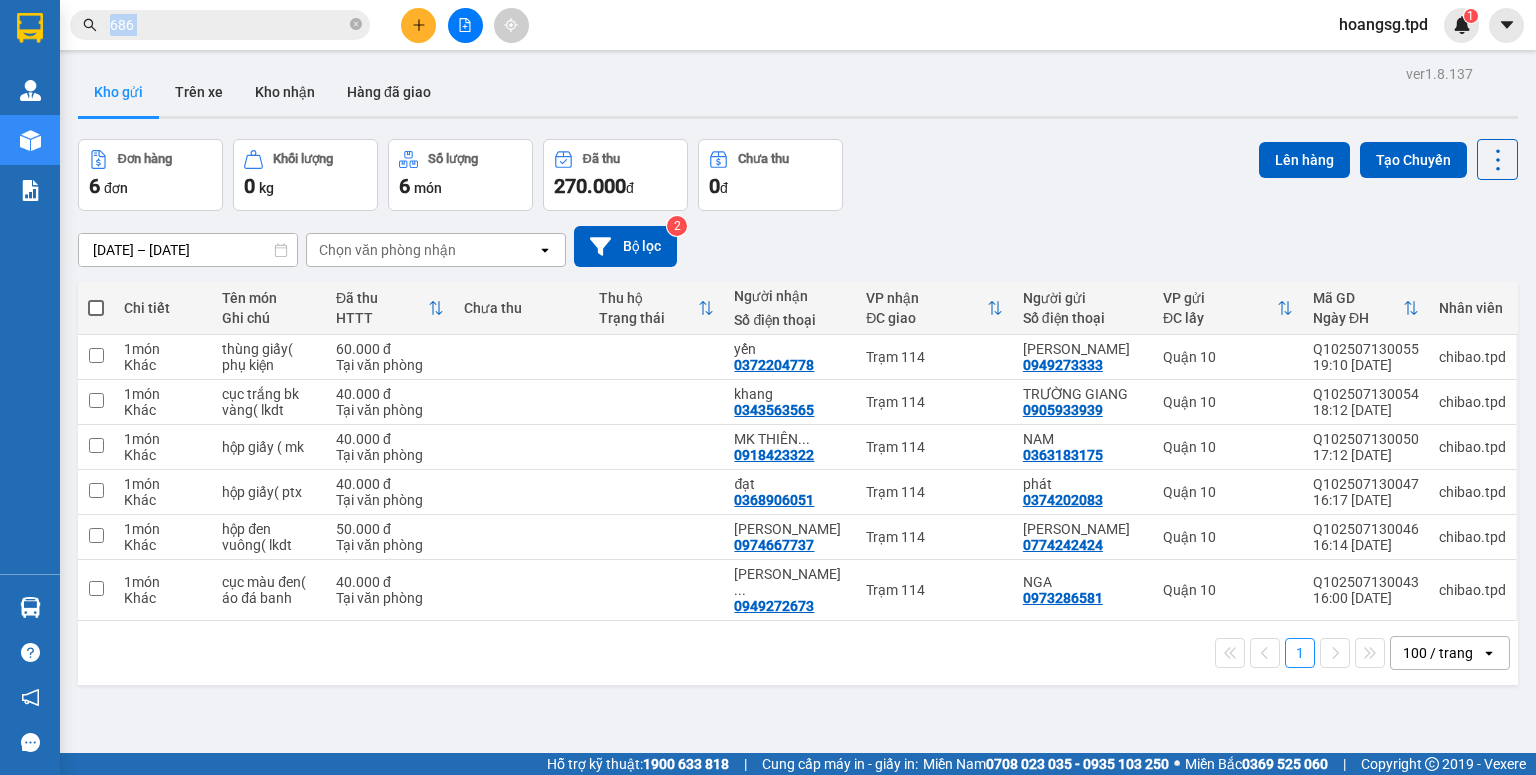 click on "Kết quả tìm kiếm ( 332 )  Bộ lọc  Mã ĐH Trạng thái Món hàng Thu hộ Tổng cước Chưa cước Người gửi VP Gửi Người nhận VP Nhận Q102501100009 09:32 - 10/01 VP Nhận   51B-274.04 14:10 - 10/01 thùng lkđt SL:  1 60.000 0386247 686 ENERGY Quận 10 0888320330 long  Trạm 3.5 TLài Q102507040047 15:30 - 04/07 Trên xe   60H-155.38 17:00  -   04/07 hộp đen( mk SL:  1 40.000 0908099 686 lê thị thu thủy  Quận 10 0961236276 CƯỜNG-THU 10K GIAO HÀNG  Dọc Đường Giao DĐ: ĐỊNH QUÁN  Q102506240038 12:47 - 24/06 Trên xe   60H-155.38 12:30  -   24/06 thùng xốp(thuốc SL:  1 10.000 Chưa thu 50.000 0906030 686 gofdood Quận 10 0901030988 cường Dọc Đường Giao DĐ: PHÚ TÚC Q102506190047 14:08 - 19/06 Trên xe   51B-285.89 14:00  -   19/06 cục màu trắng( điện thoại) SL:  1 10.000 Chưa thu 40.000 0906882338 dương thị mỹ phương Quận 10 03869922 686 tư Dọc Đường Giao DĐ: 120 Q102409140043 11:32 - 14/09 Trên xe   14:30" at bounding box center (768, 25) 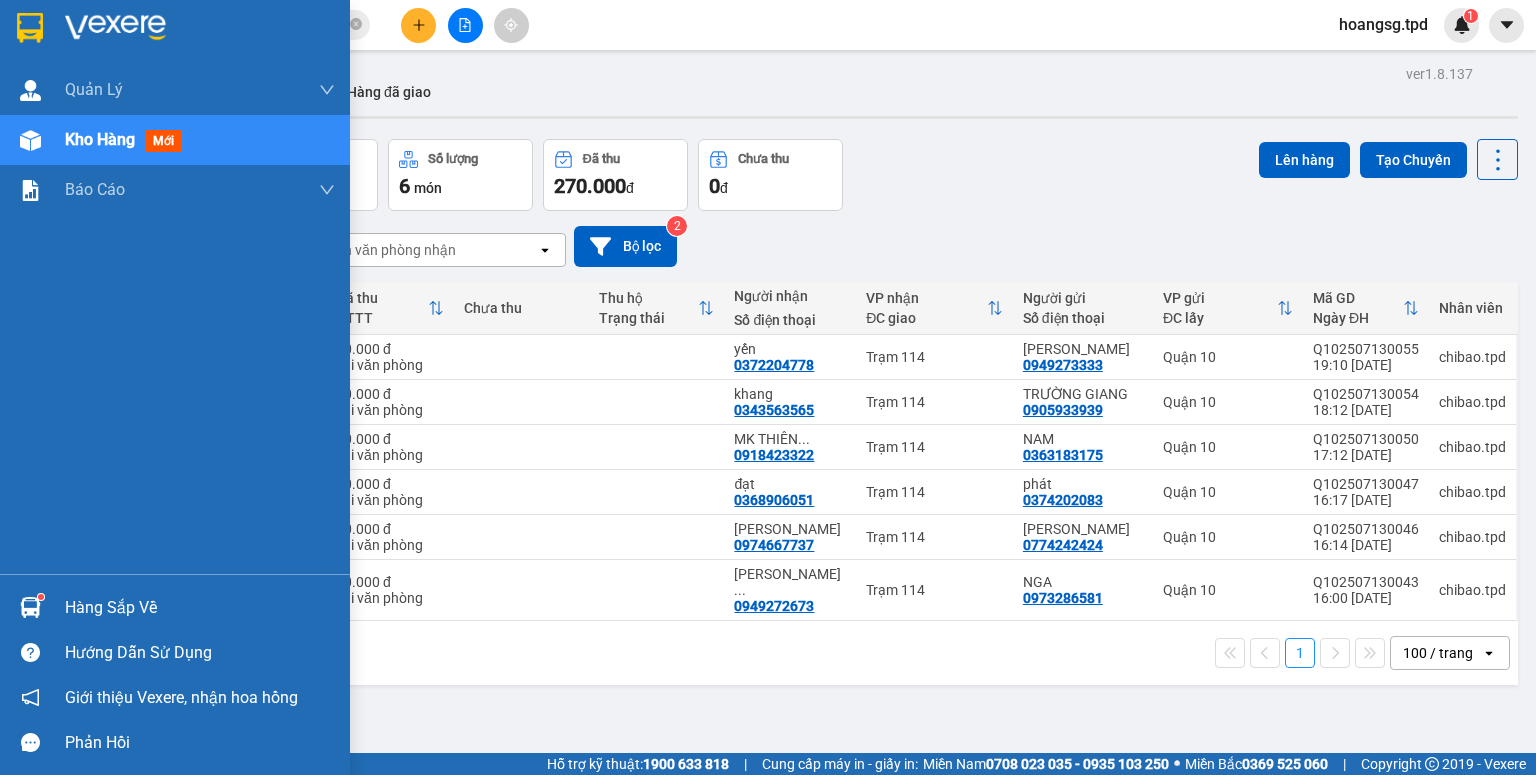 click on "Hàng sắp về" at bounding box center [200, 608] 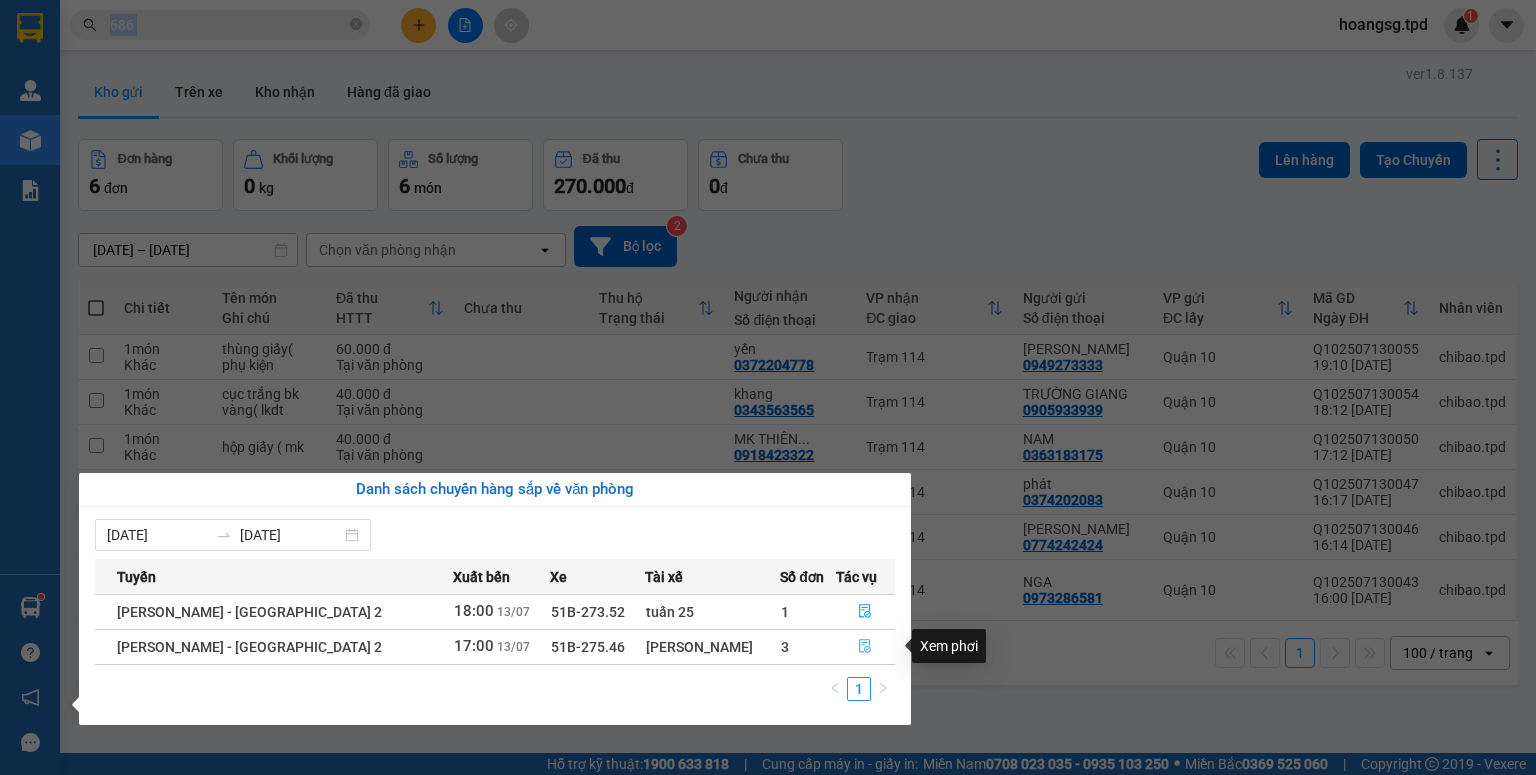 click 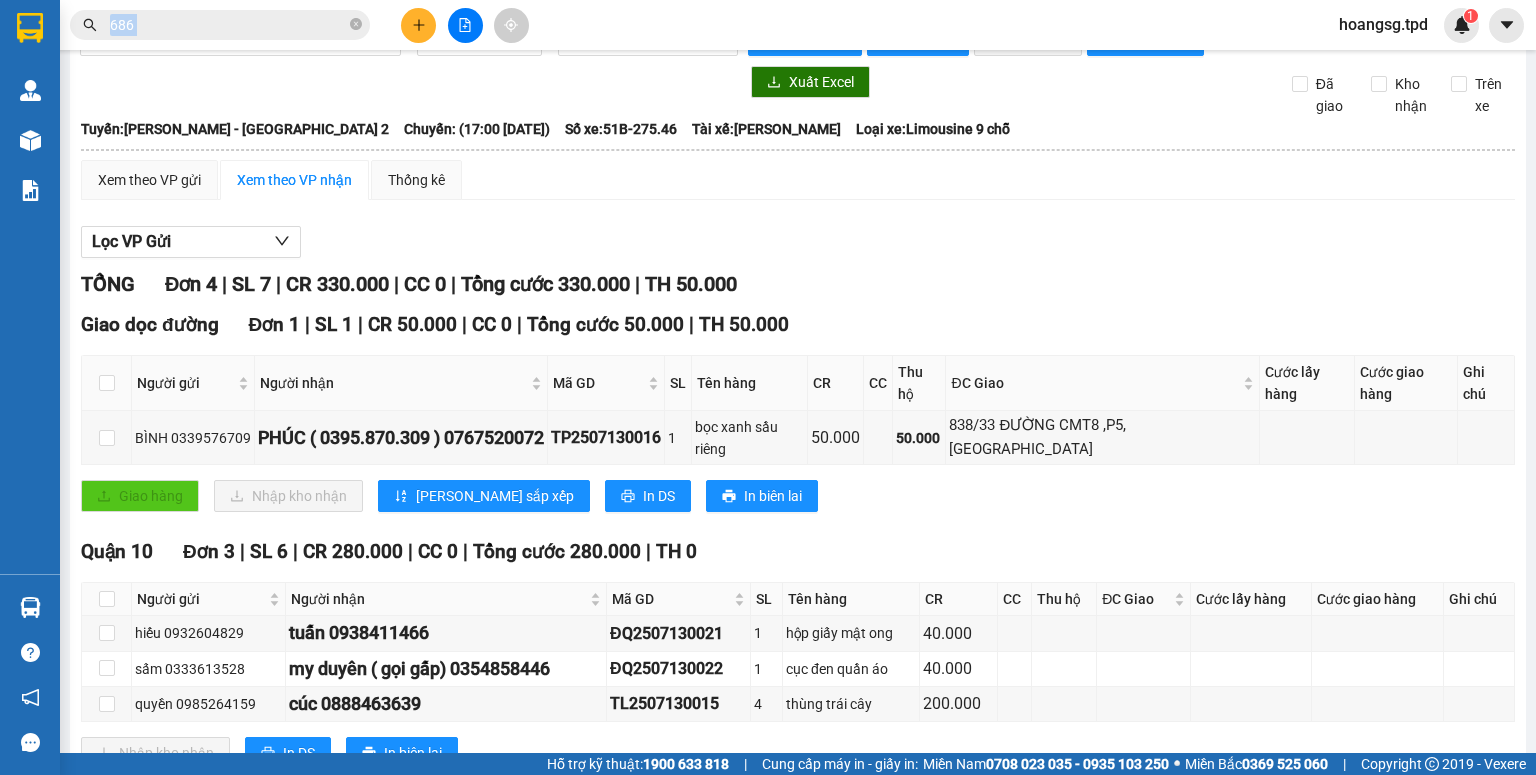 scroll, scrollTop: 91, scrollLeft: 0, axis: vertical 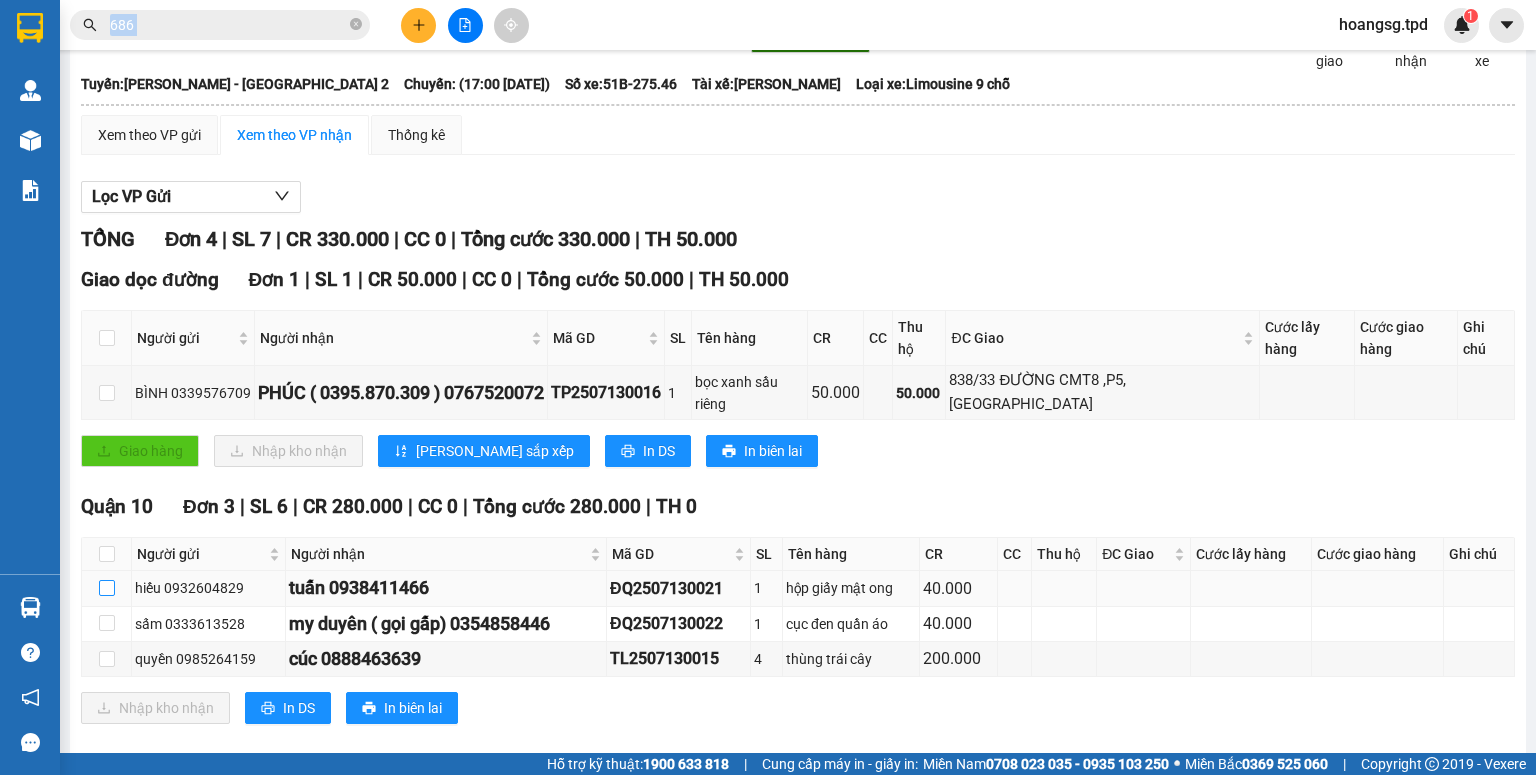 drag, startPoint x: 108, startPoint y: 570, endPoint x: 1084, endPoint y: 563, distance: 976.0251 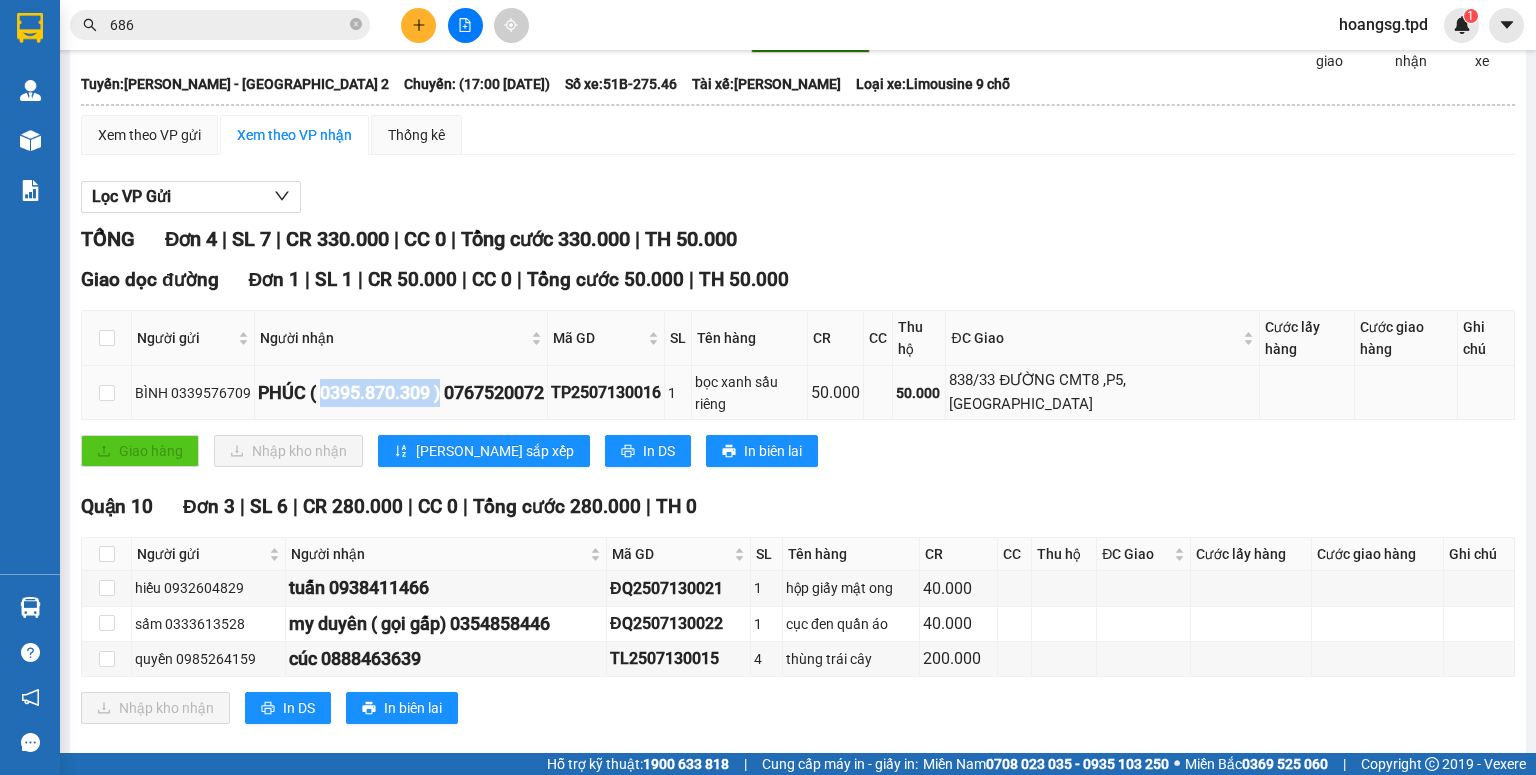 drag, startPoint x: 324, startPoint y: 378, endPoint x: 428, endPoint y: 370, distance: 104.307236 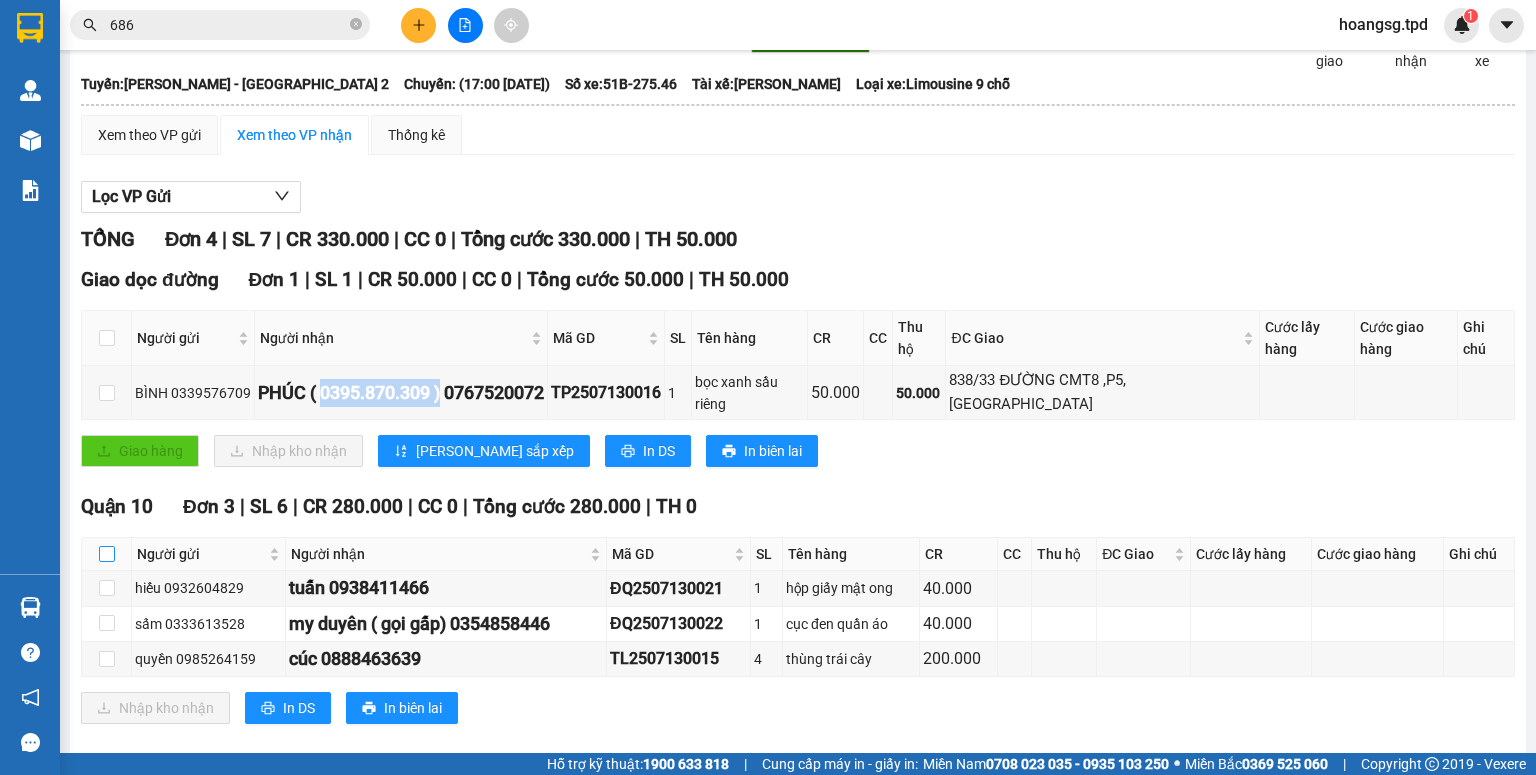 click at bounding box center (107, 554) 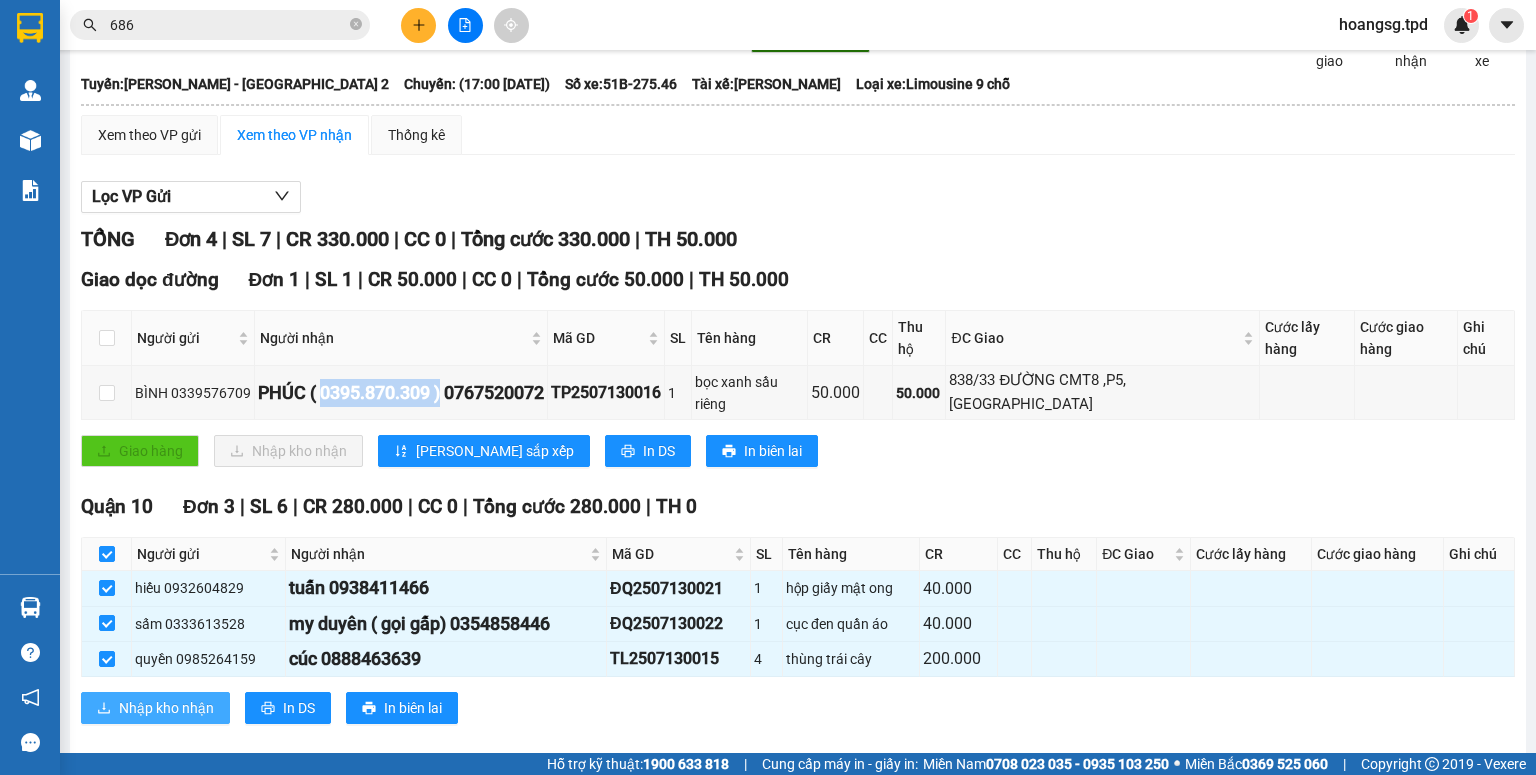 click on "Nhập kho nhận" at bounding box center (166, 708) 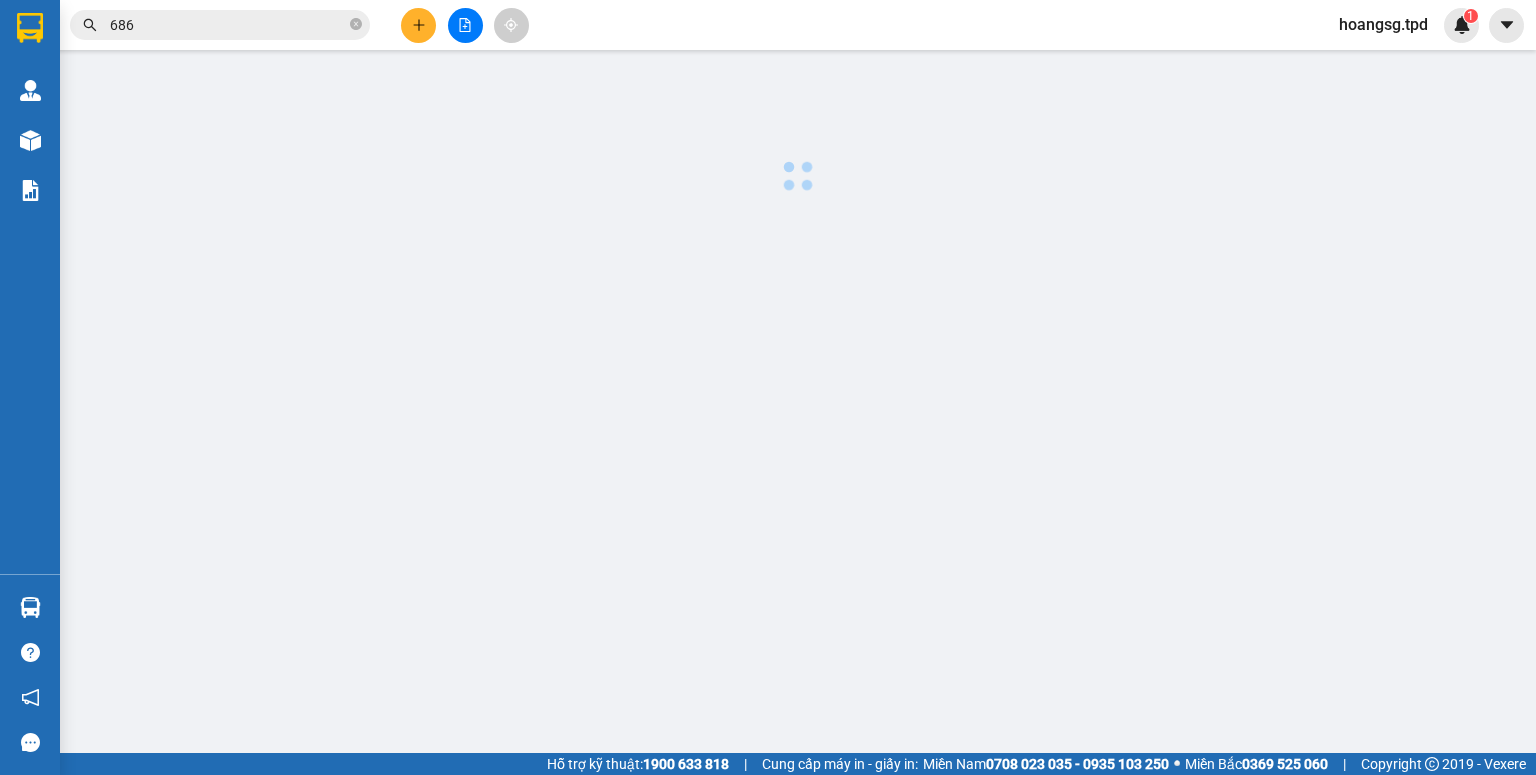 scroll, scrollTop: 0, scrollLeft: 0, axis: both 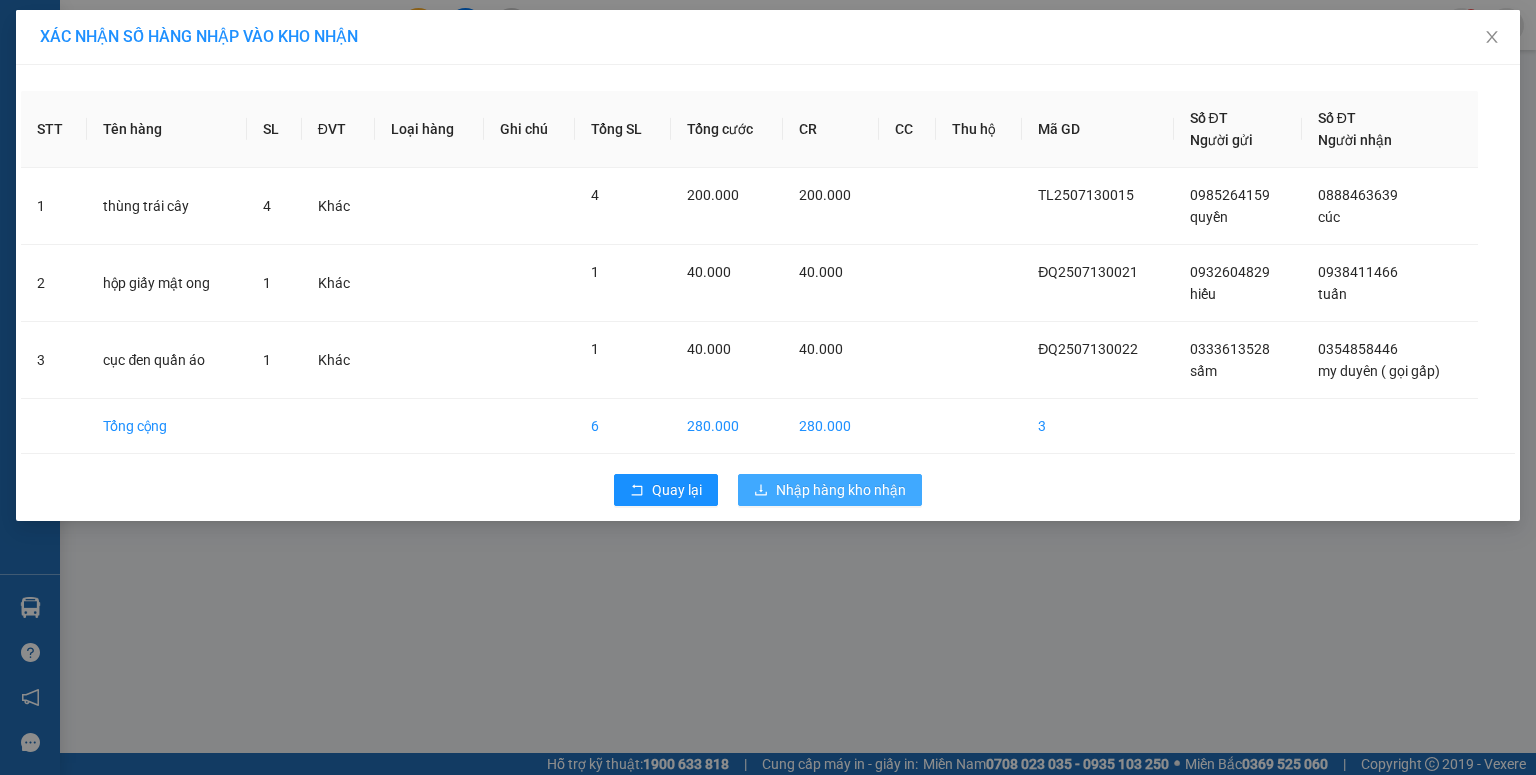 click on "Nhập hàng kho nhận" at bounding box center [841, 490] 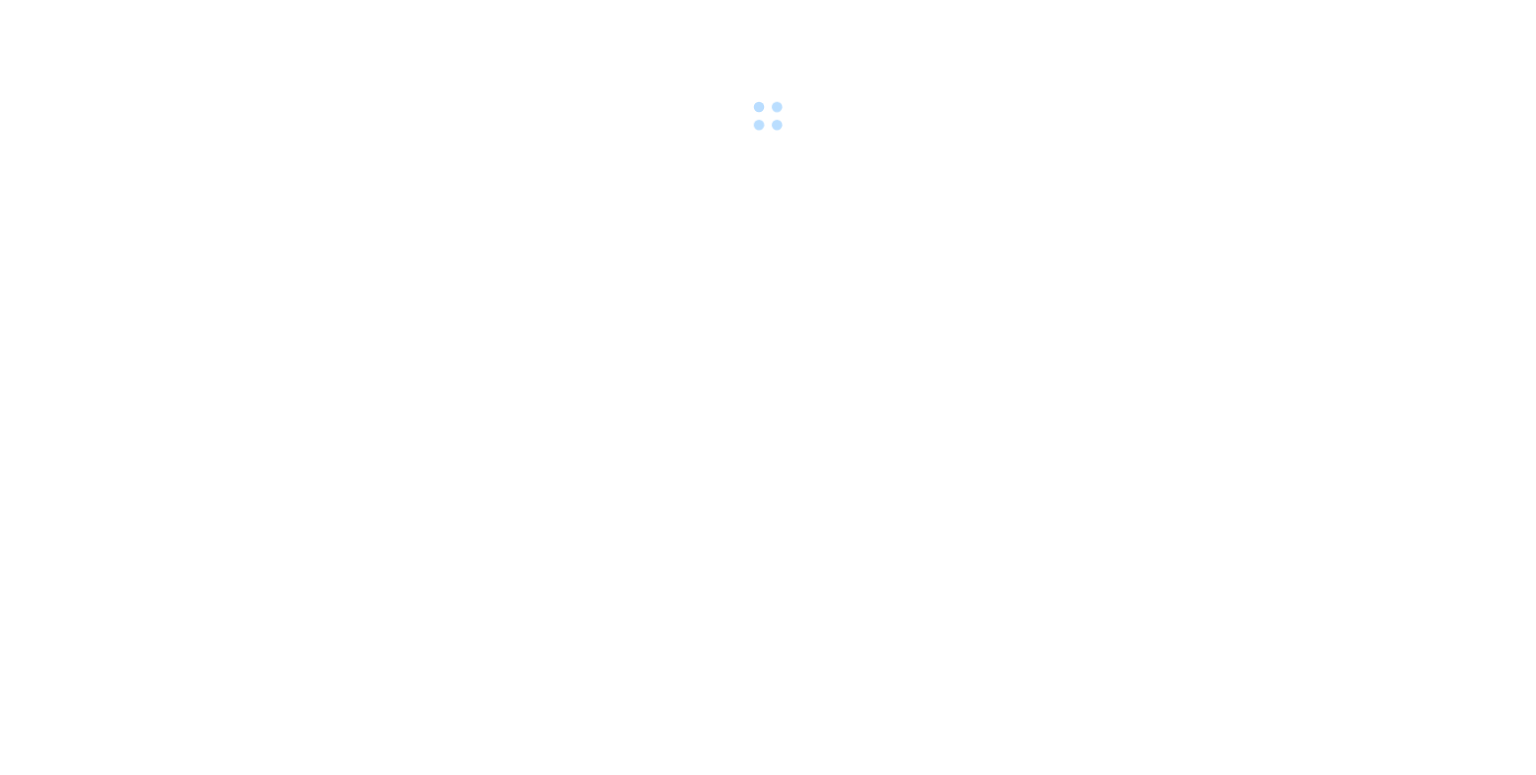 scroll, scrollTop: 0, scrollLeft: 0, axis: both 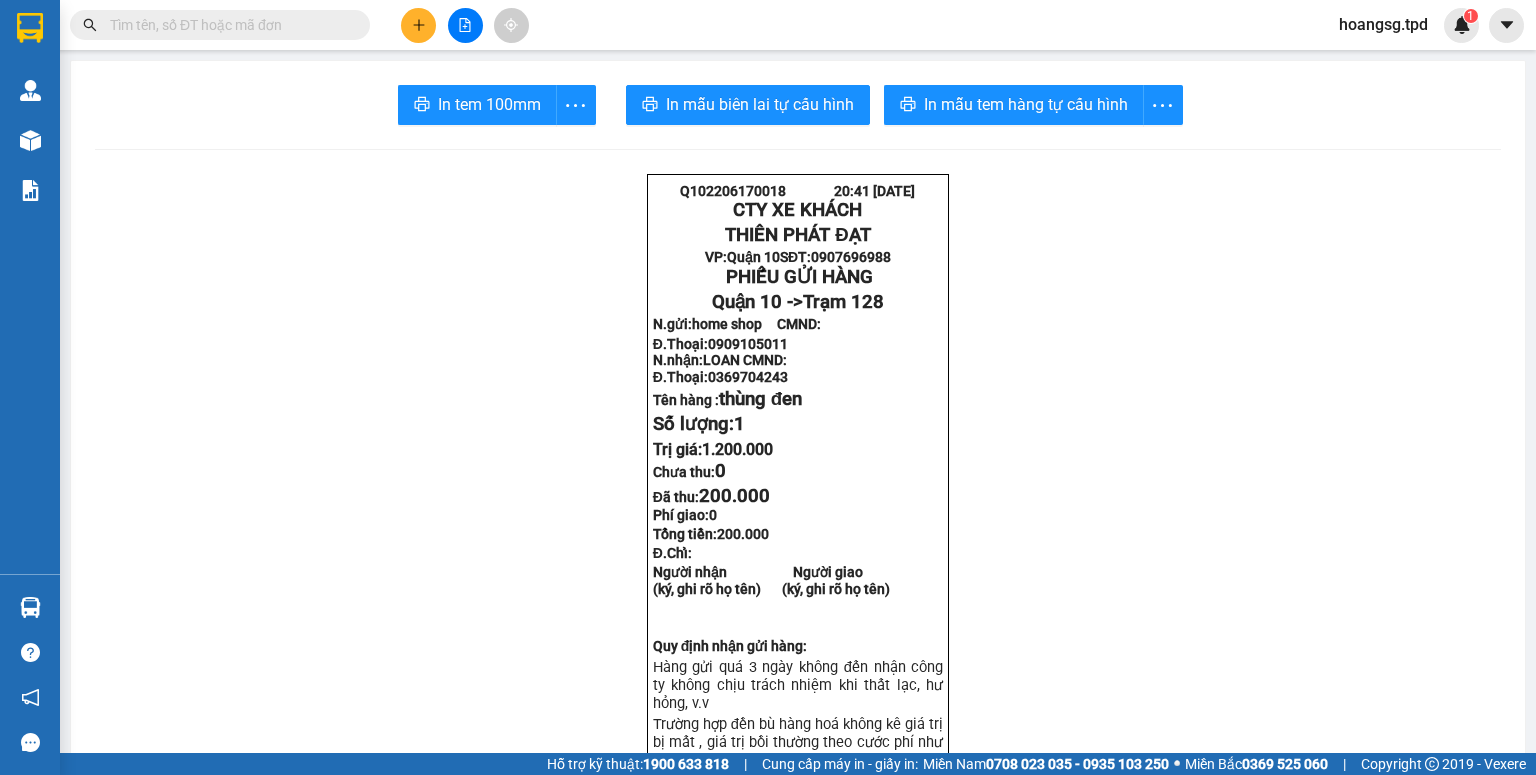 drag, startPoint x: 203, startPoint y: 56, endPoint x: 199, endPoint y: 14, distance: 42.190044 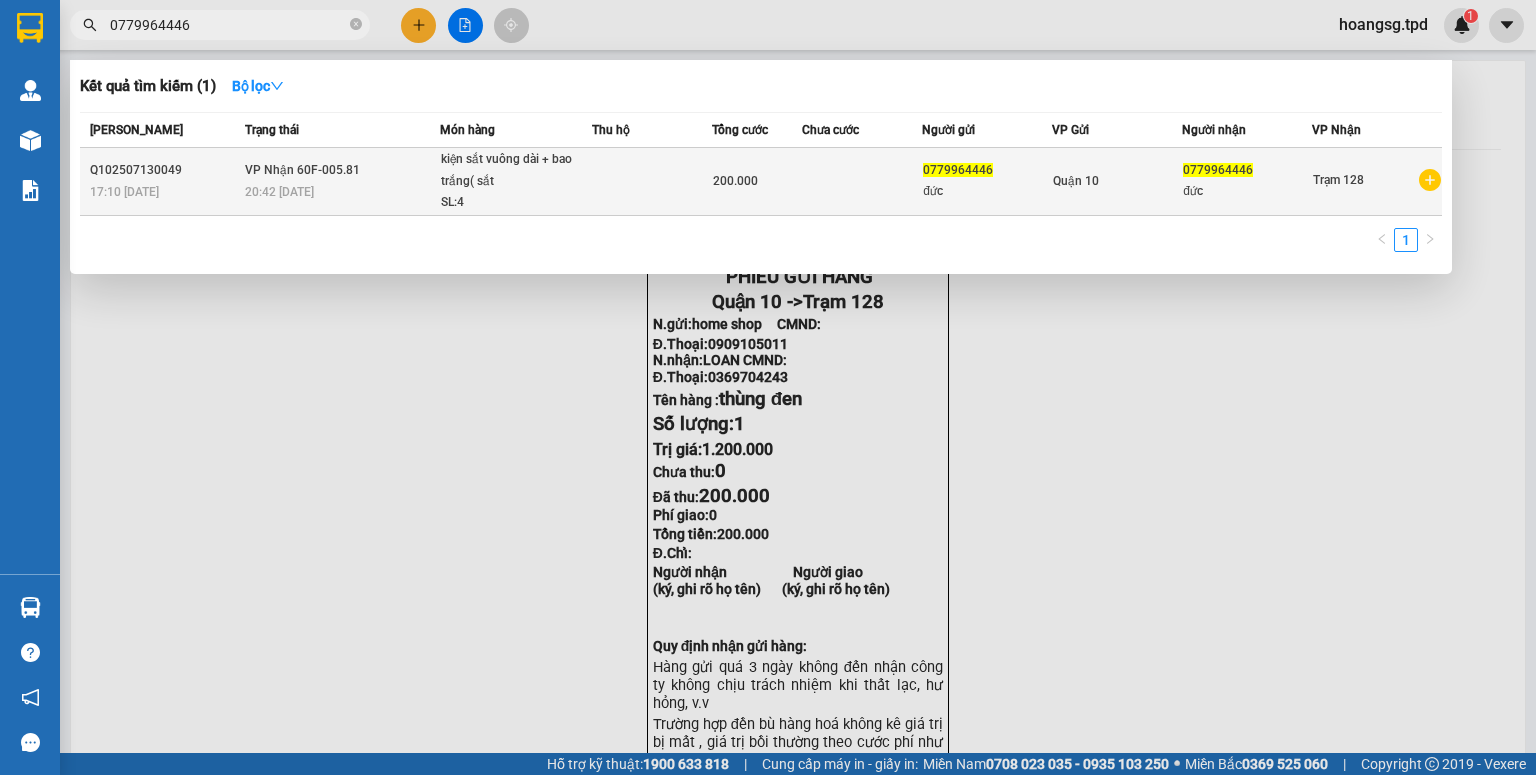 type on "0779964446" 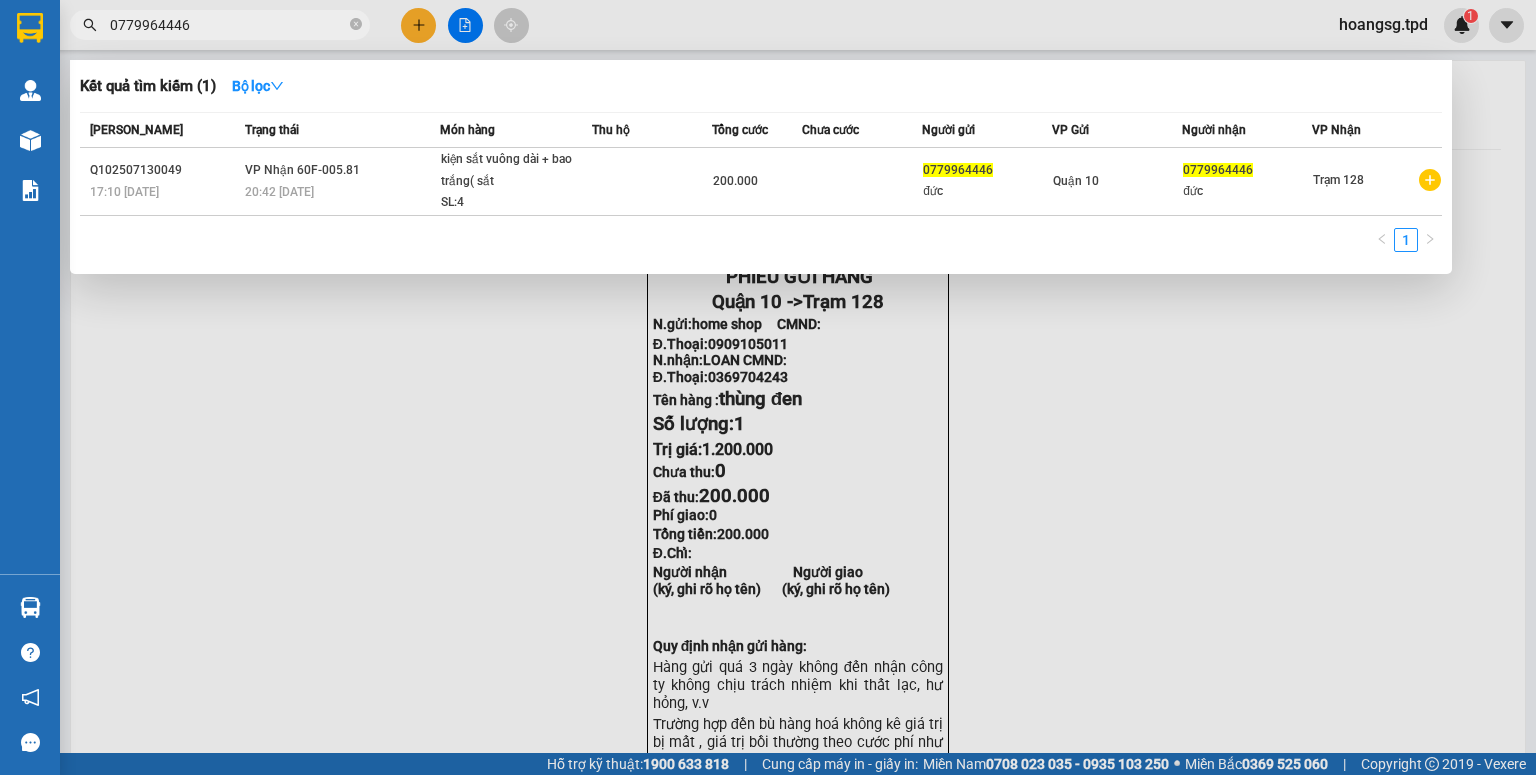 drag, startPoint x: 536, startPoint y: 165, endPoint x: 396, endPoint y: 707, distance: 559.78925 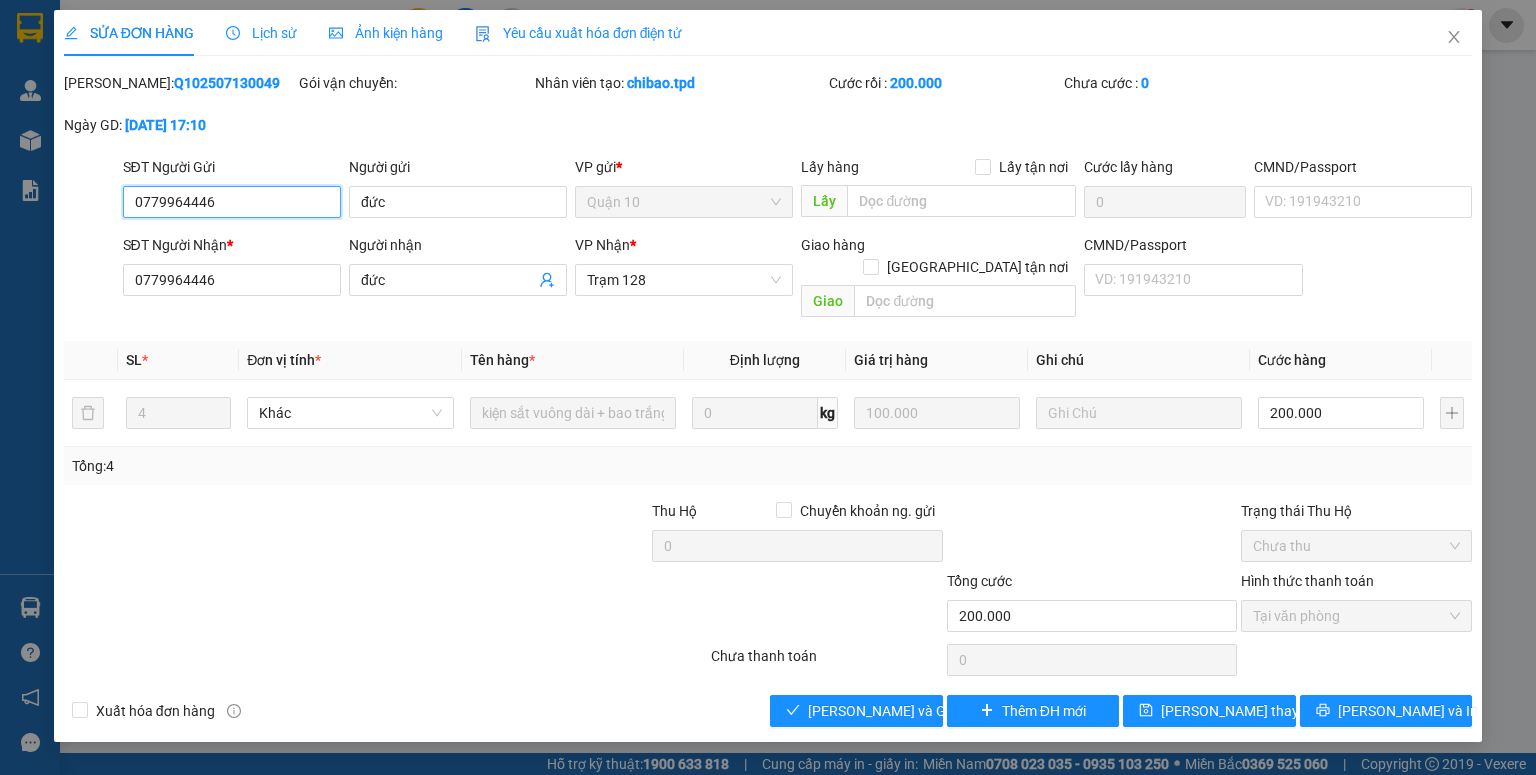 type on "0779964446" 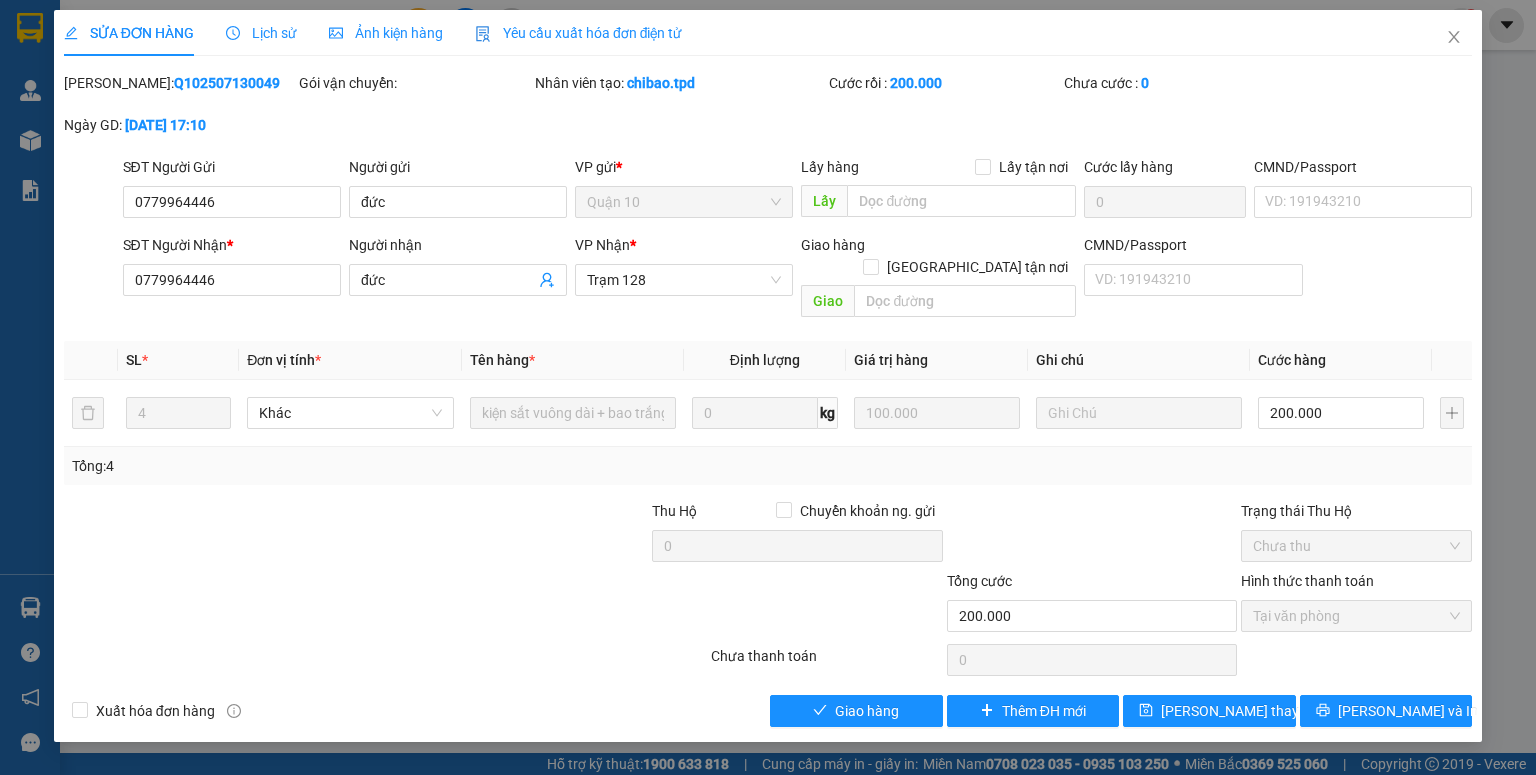 click on "Lịch sử" at bounding box center [261, 33] 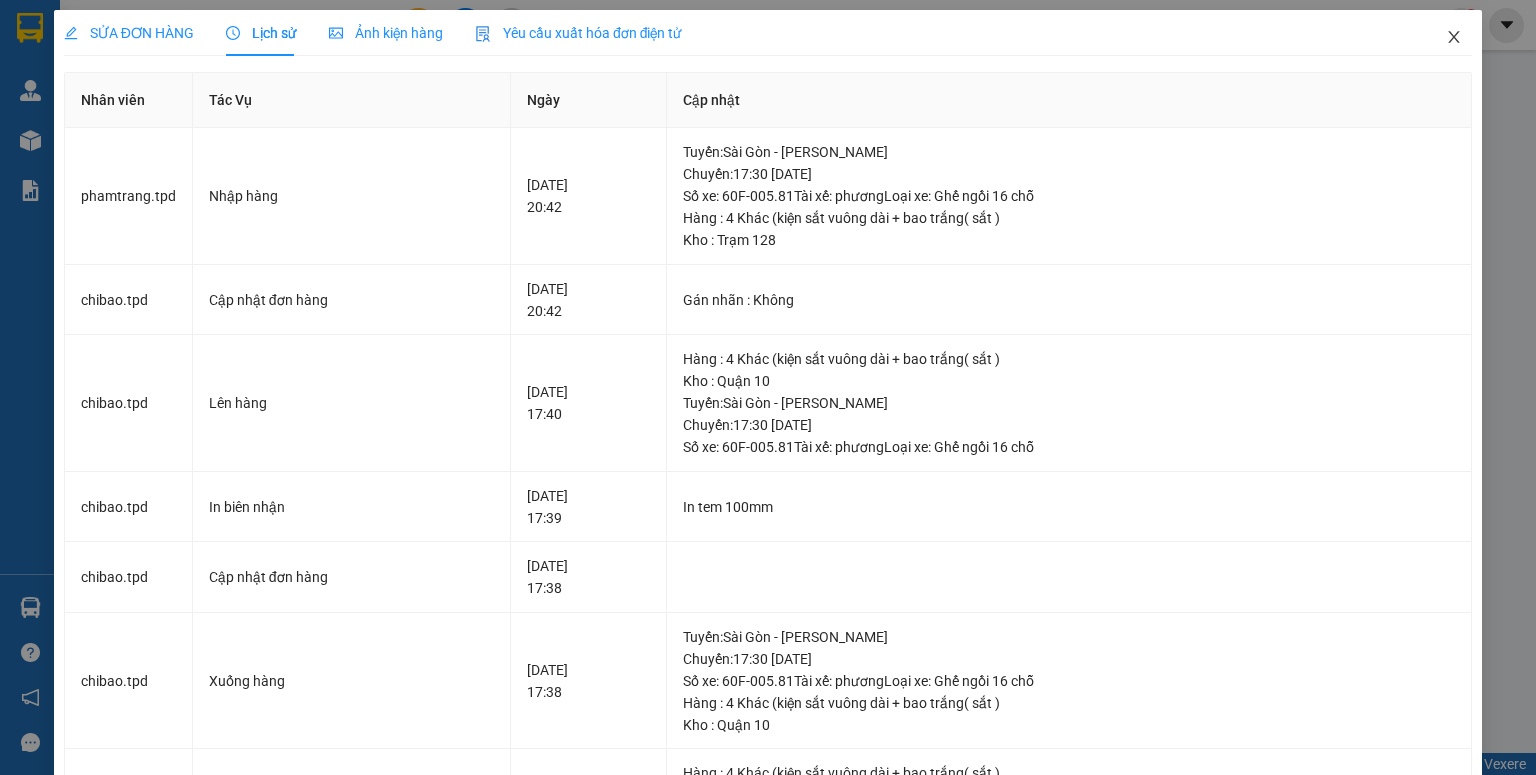 click 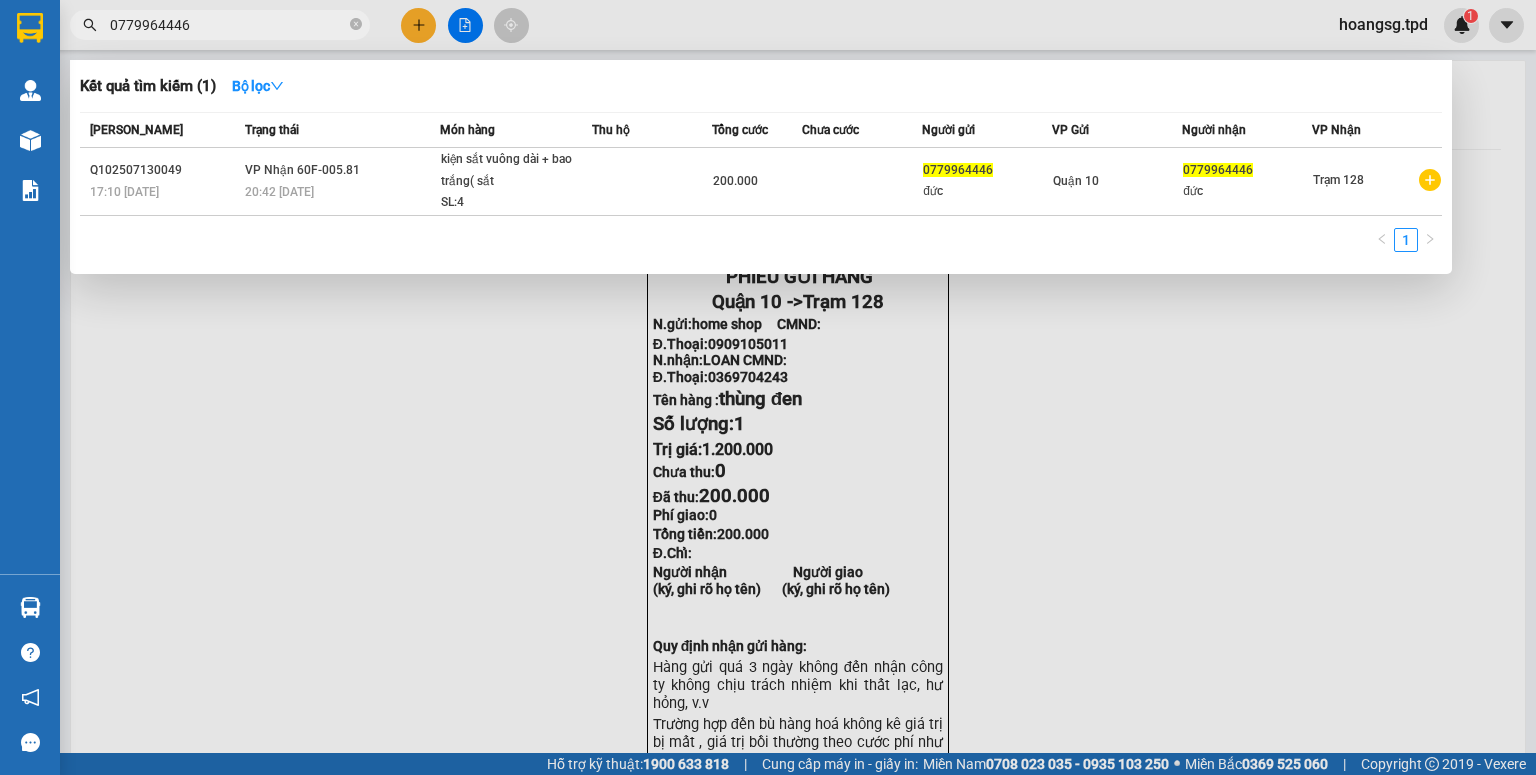 click on "0779964446" at bounding box center (228, 25) 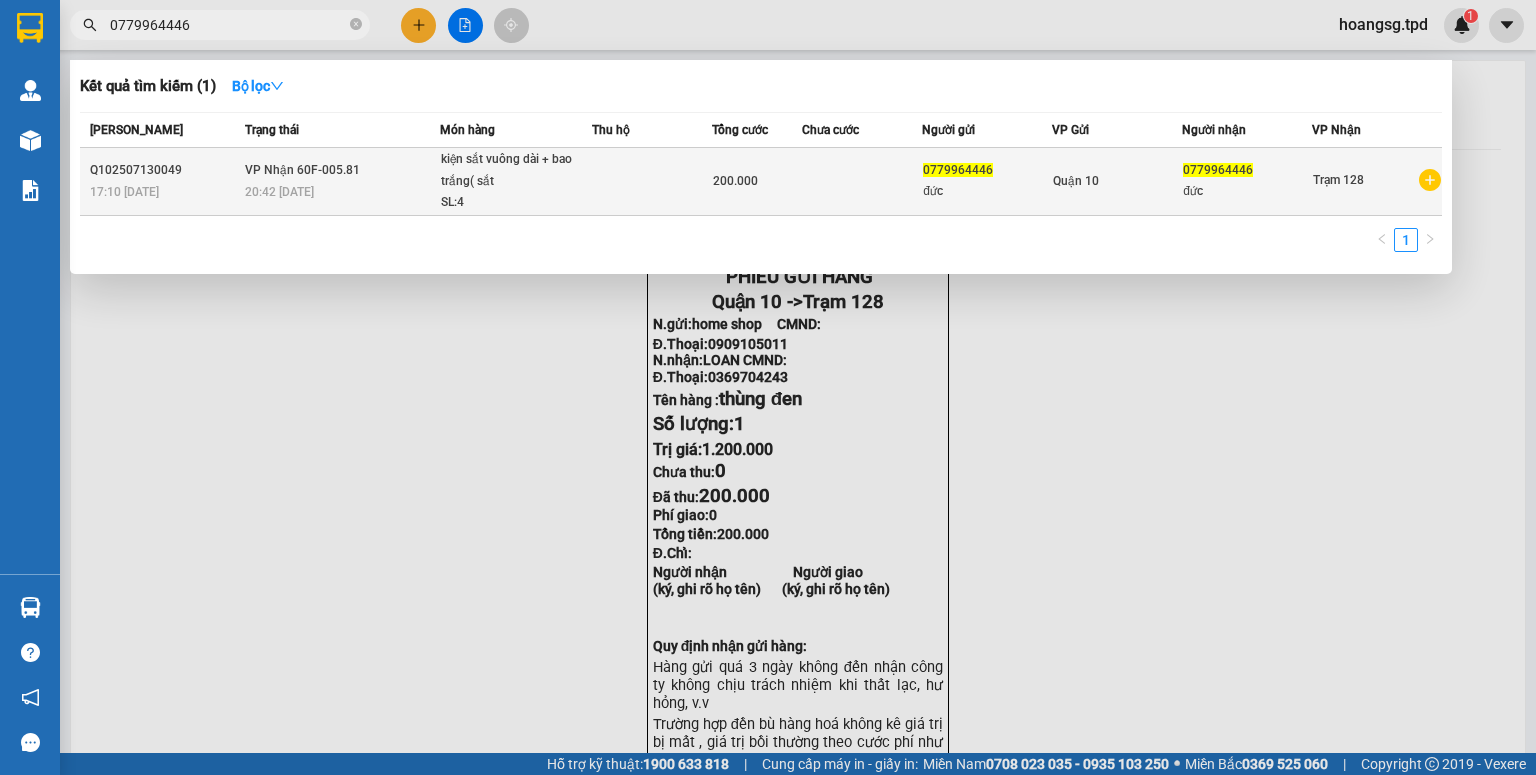 click on "Mã ĐH Trạng thái Món hàng Thu hộ Tổng cước Chưa cước Người gửi VP Gửi Người nhận VP Nhận Q102507130049 17:10 - 13/07 VP Nhận   60F-005.81 20:42 - 13/07 kiện sắt vuông dài + bao trắng( sắt SL:  4 200.000 0779964446 đức  Quận 10 0779964446 đức  Trạm 128 1" at bounding box center [761, 188] 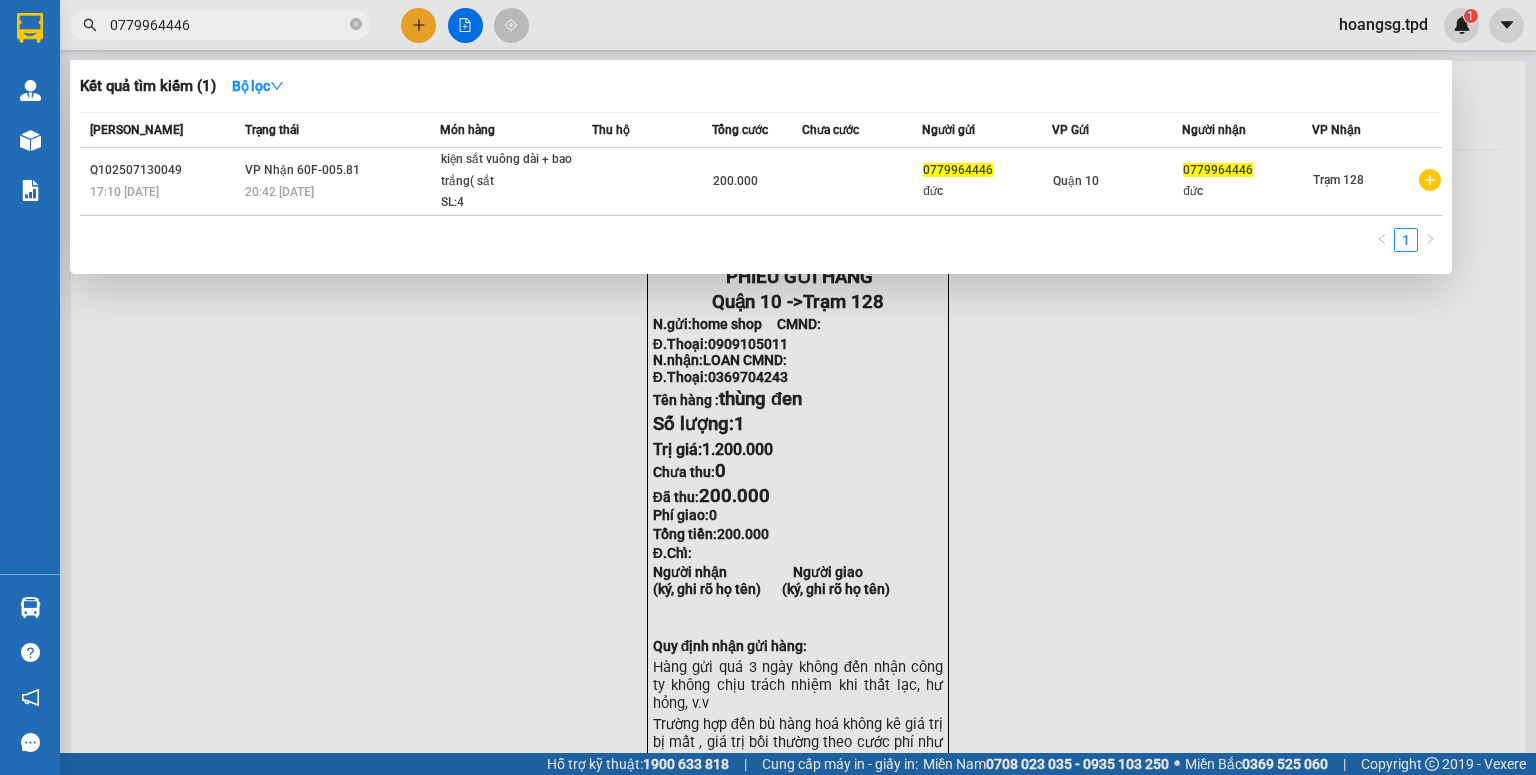 click on "Mã ĐH Trạng thái Món hàng Thu hộ Tổng cước Chưa cước Người gửi VP Gửi Người nhận VP Nhận Q102507130049 17:10 - 13/07 VP Nhận   60F-005.81 20:42 - 13/07 kiện sắt vuông dài + bao trắng( sắt SL:  4 200.000 0779964446 đức  Quận 10 0779964446 đức  Trạm 128 1" at bounding box center [761, 188] 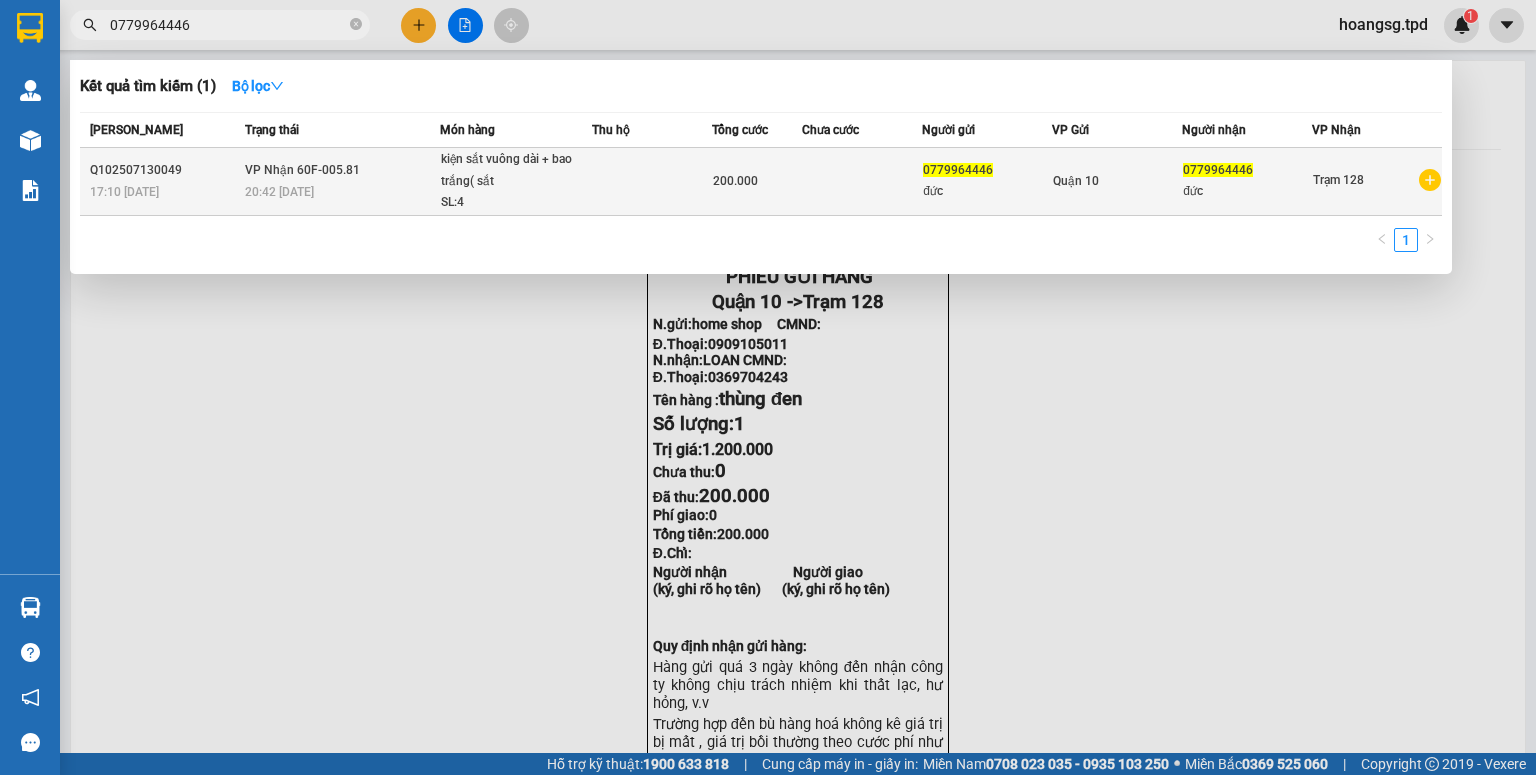 click on "200.000" at bounding box center (757, 182) 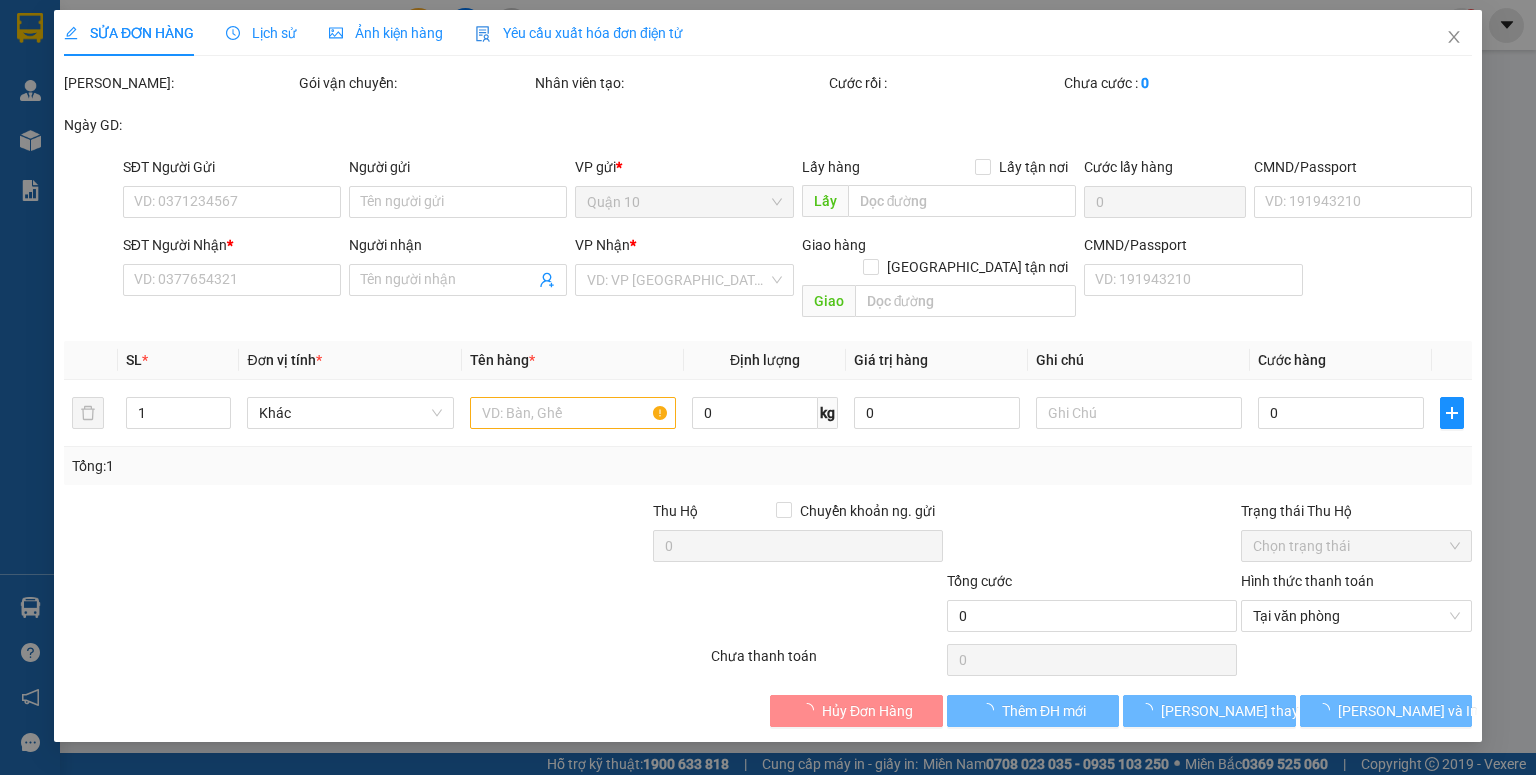 type on "0779964446" 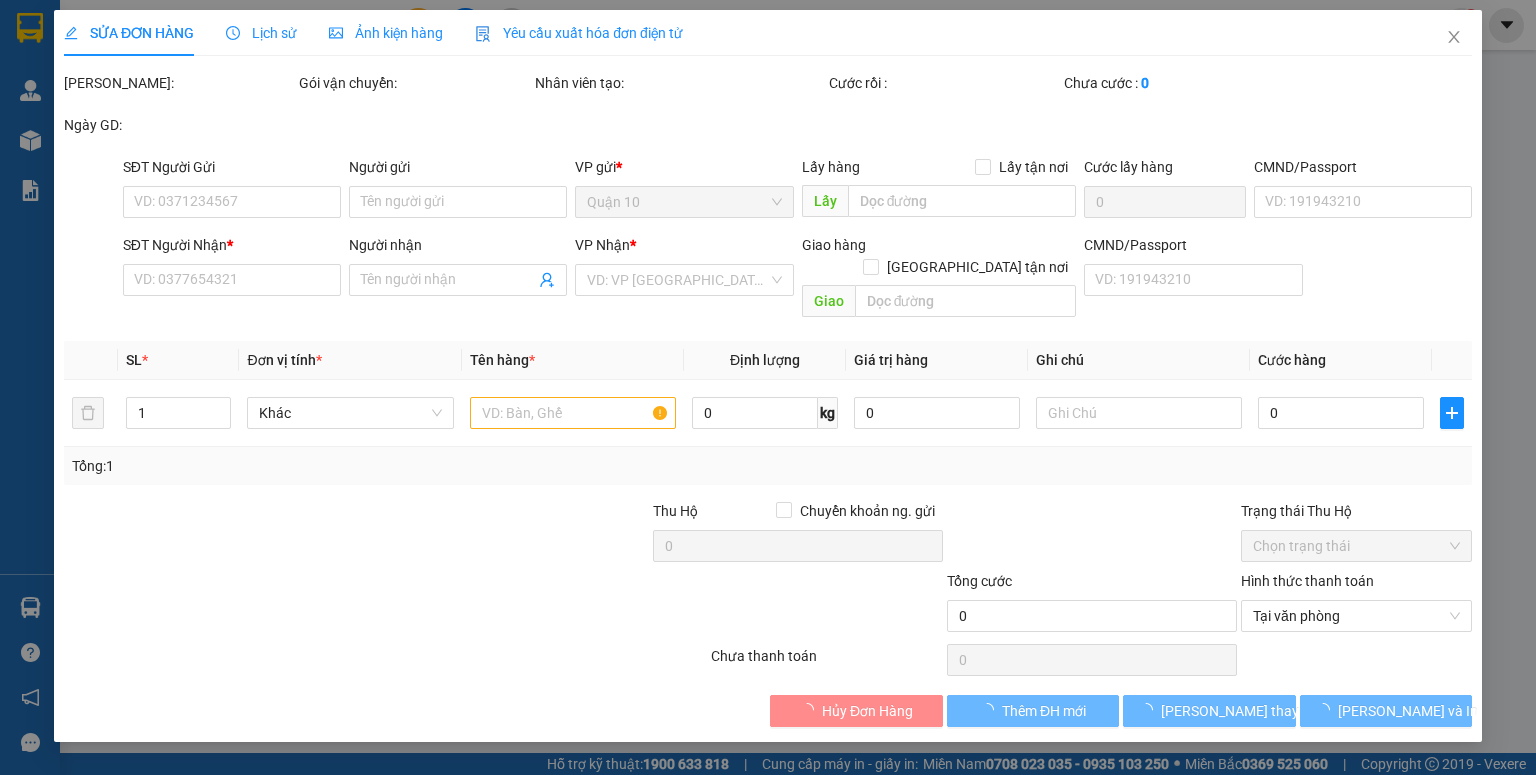 type on "đức" 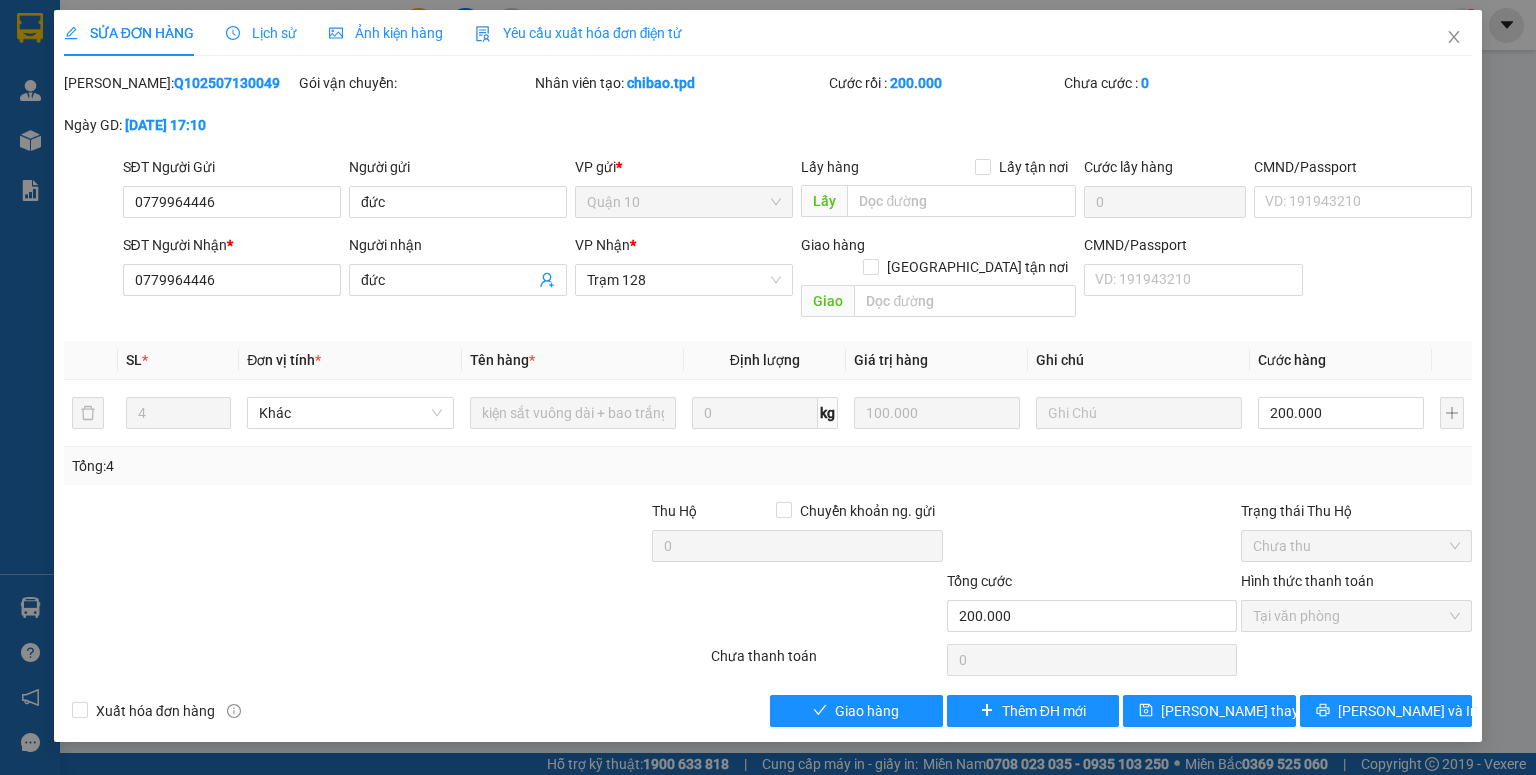 click on "Lịch sử" at bounding box center (261, 33) 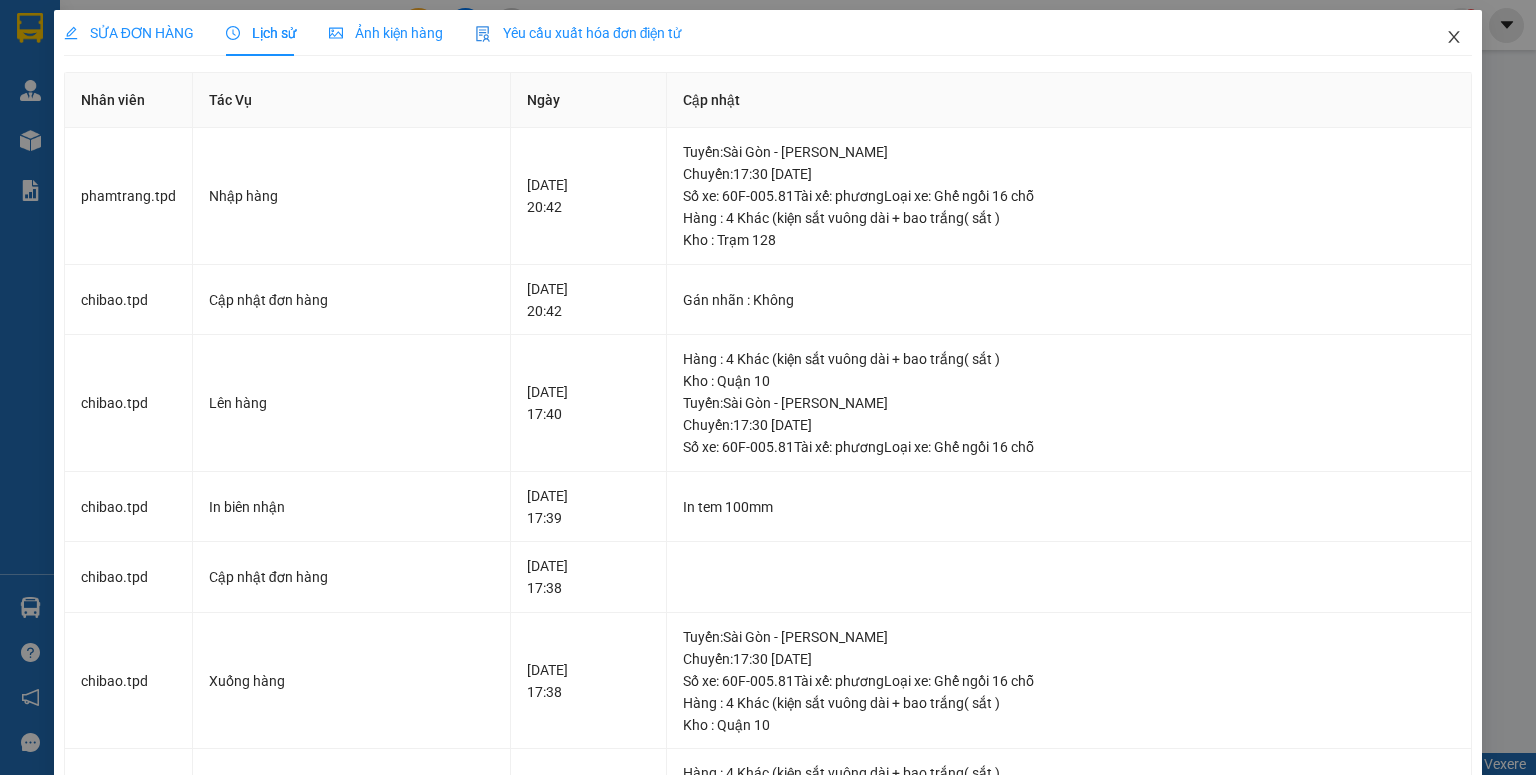 click 